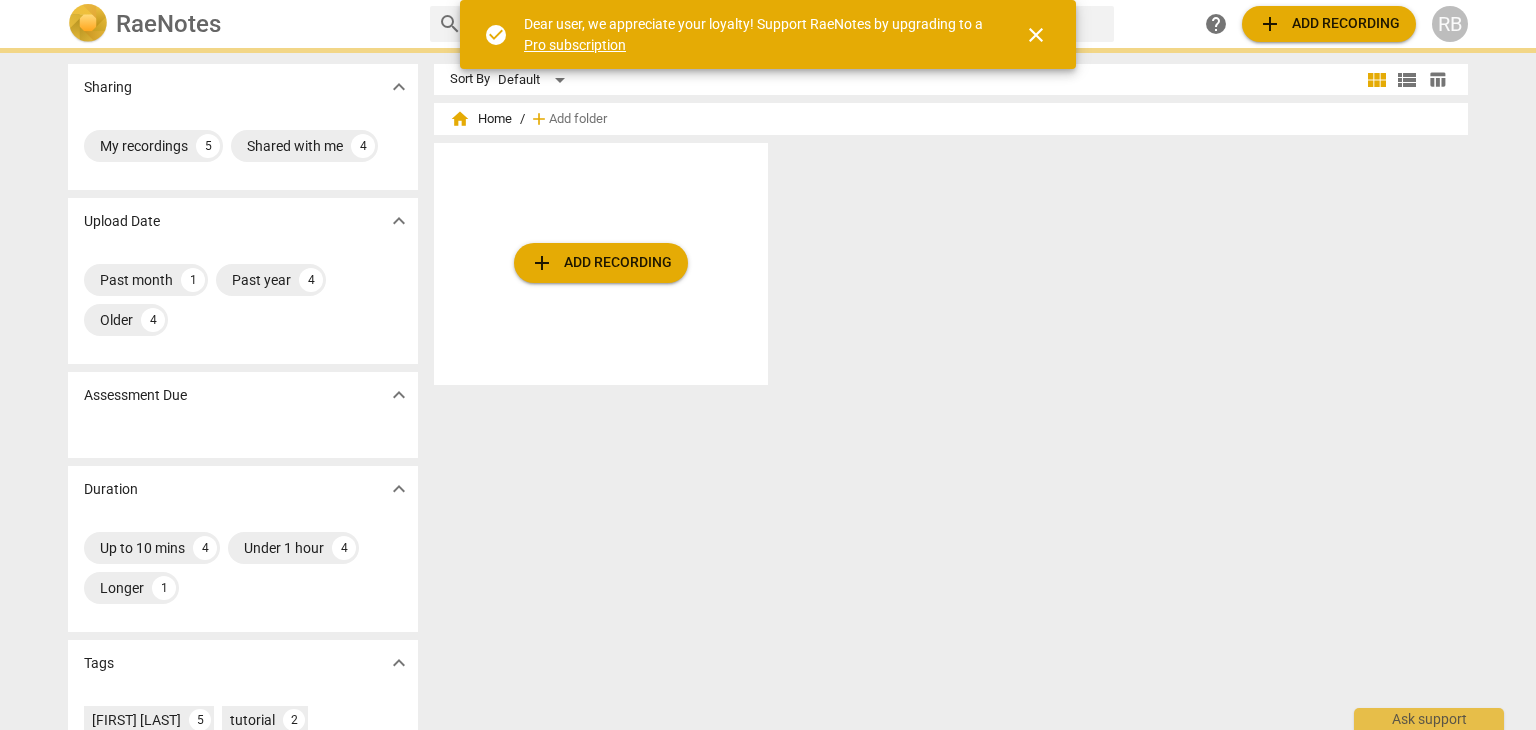 scroll, scrollTop: 0, scrollLeft: 0, axis: both 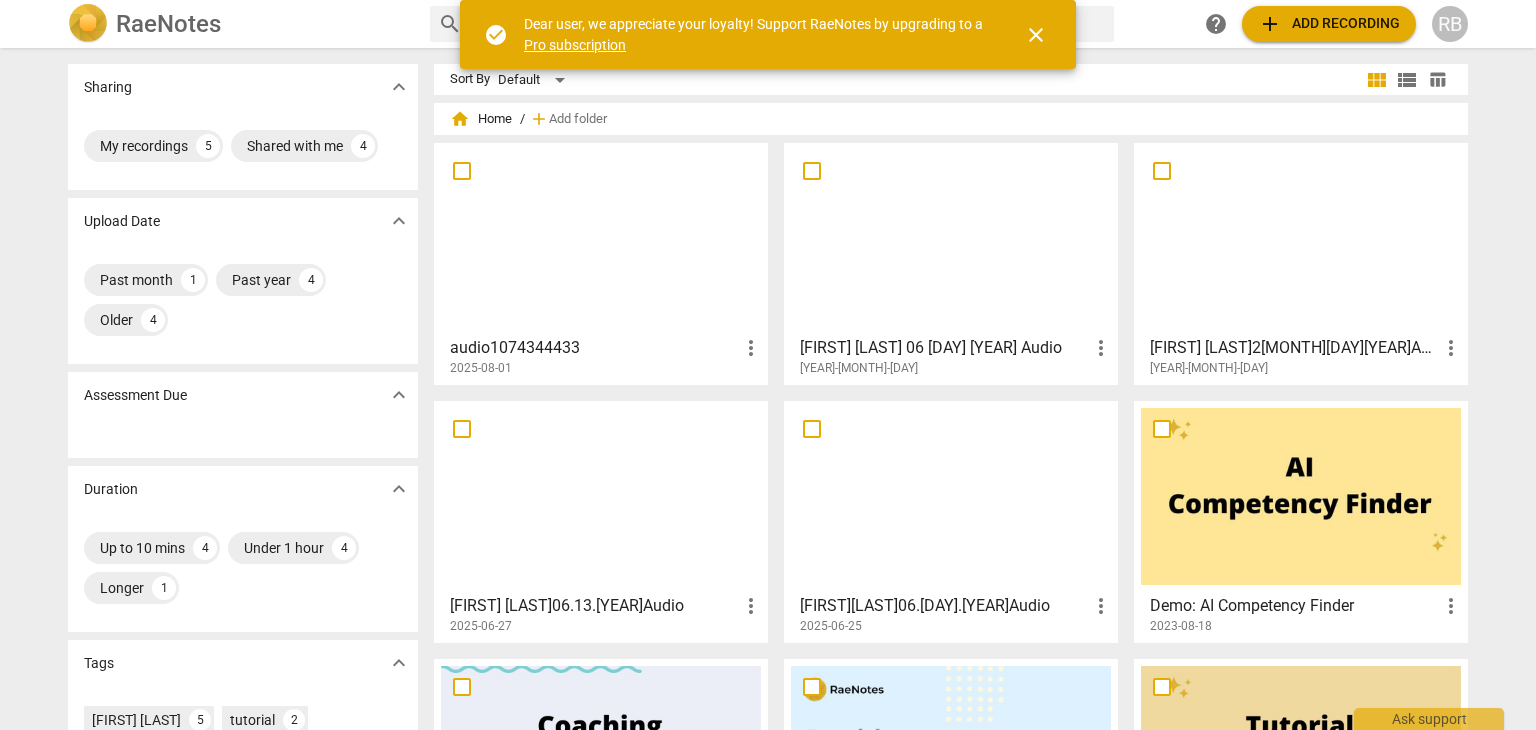 click at bounding box center (601, 496) 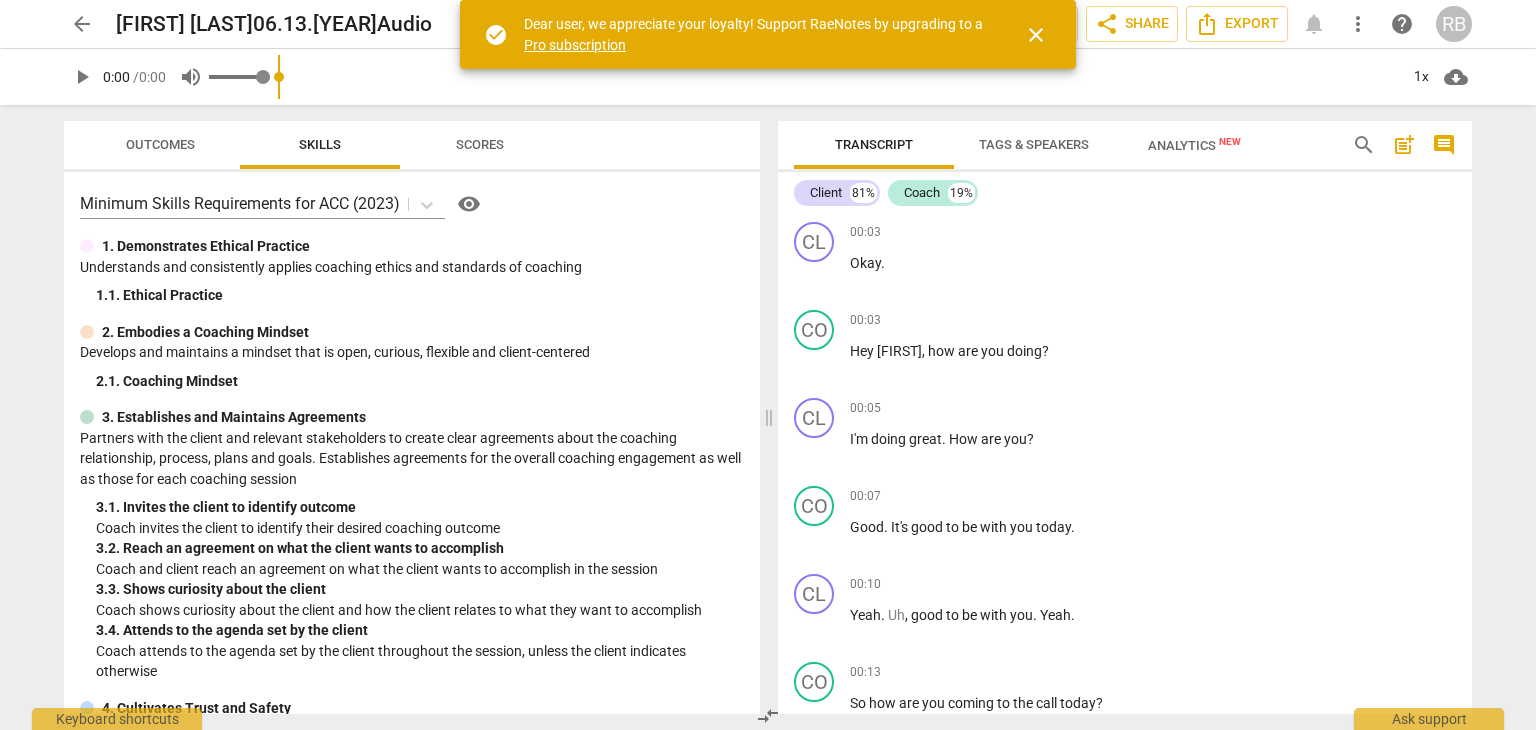 click on "volume_up" at bounding box center (191, 77) 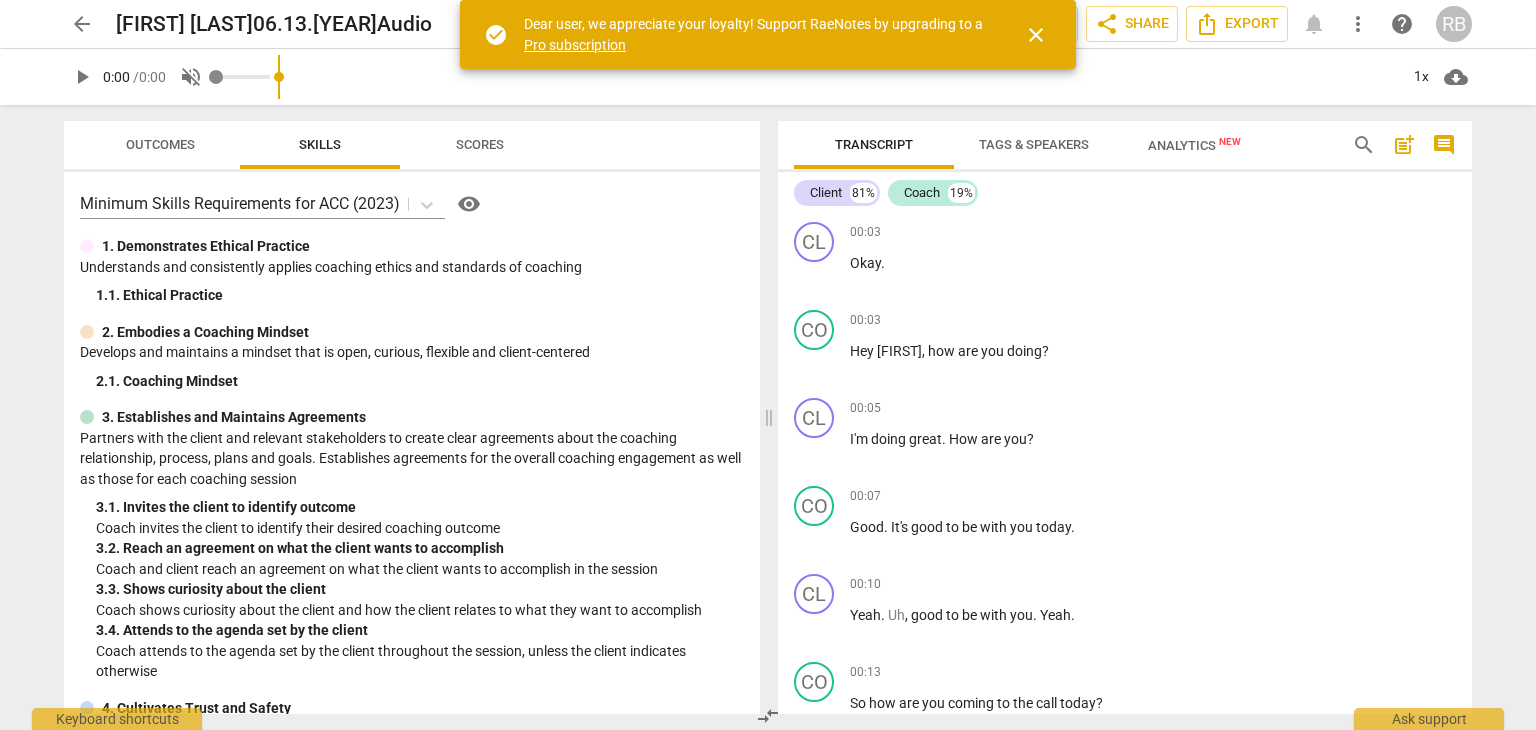 click on "volume_off" at bounding box center [191, 77] 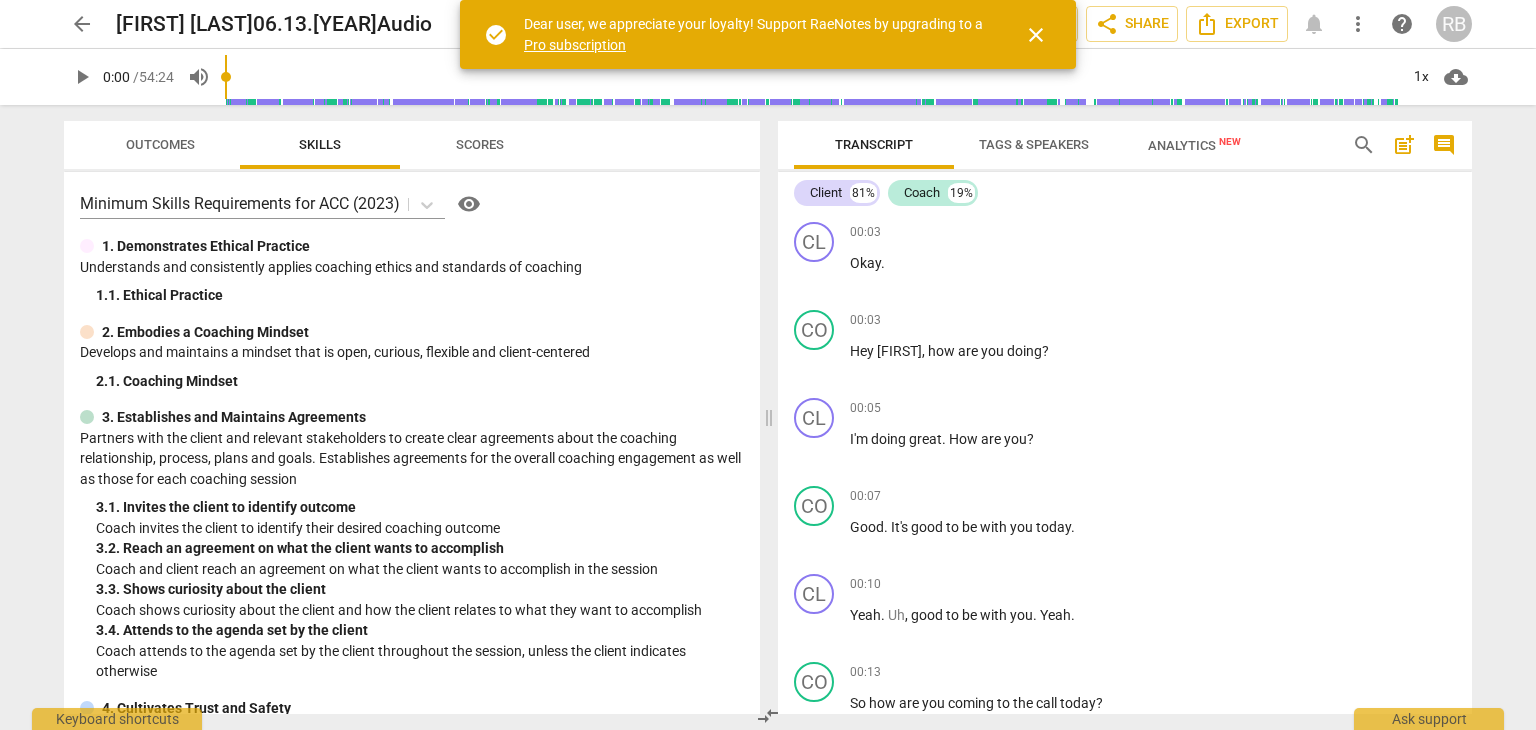 click on "play_arrow" at bounding box center (82, 77) 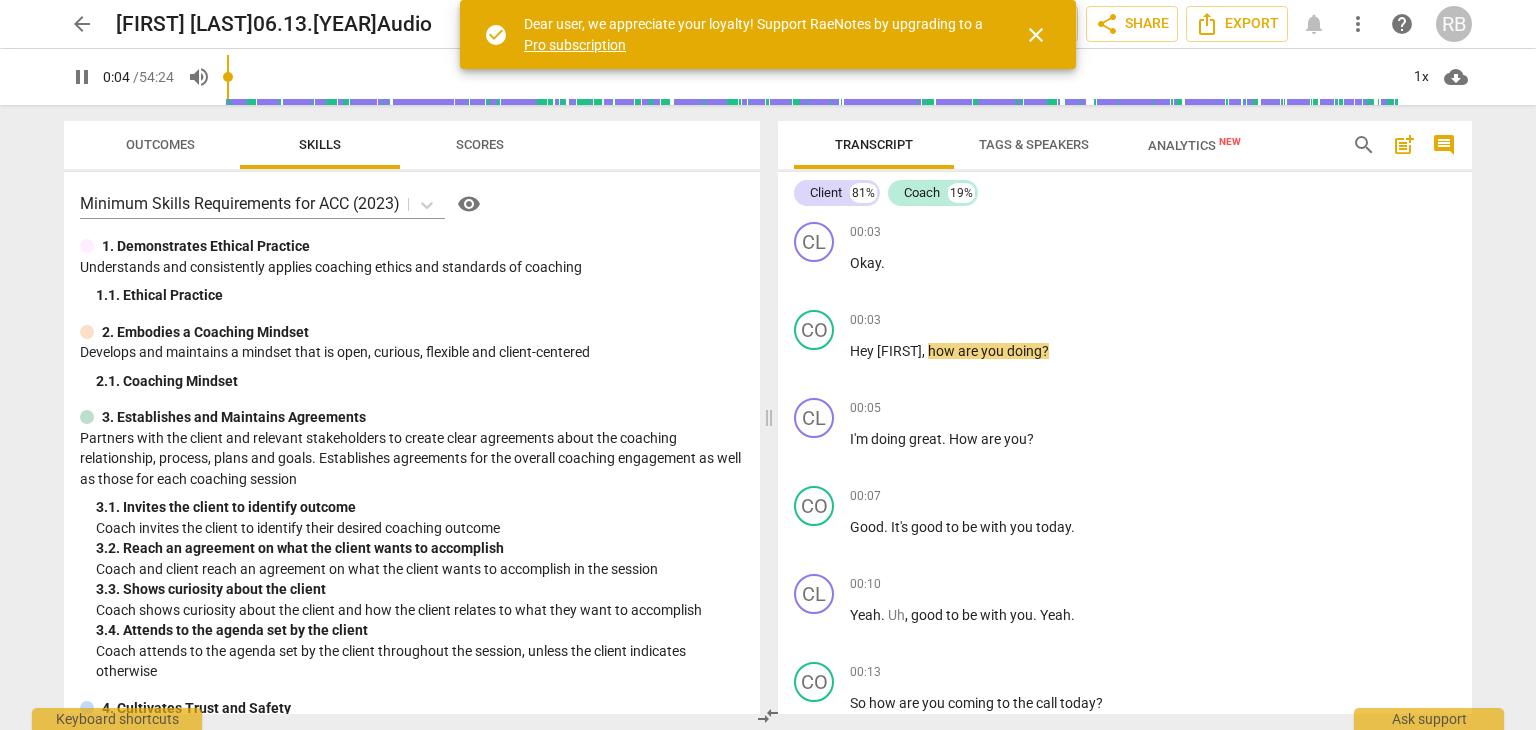 click on "pause" at bounding box center (82, 77) 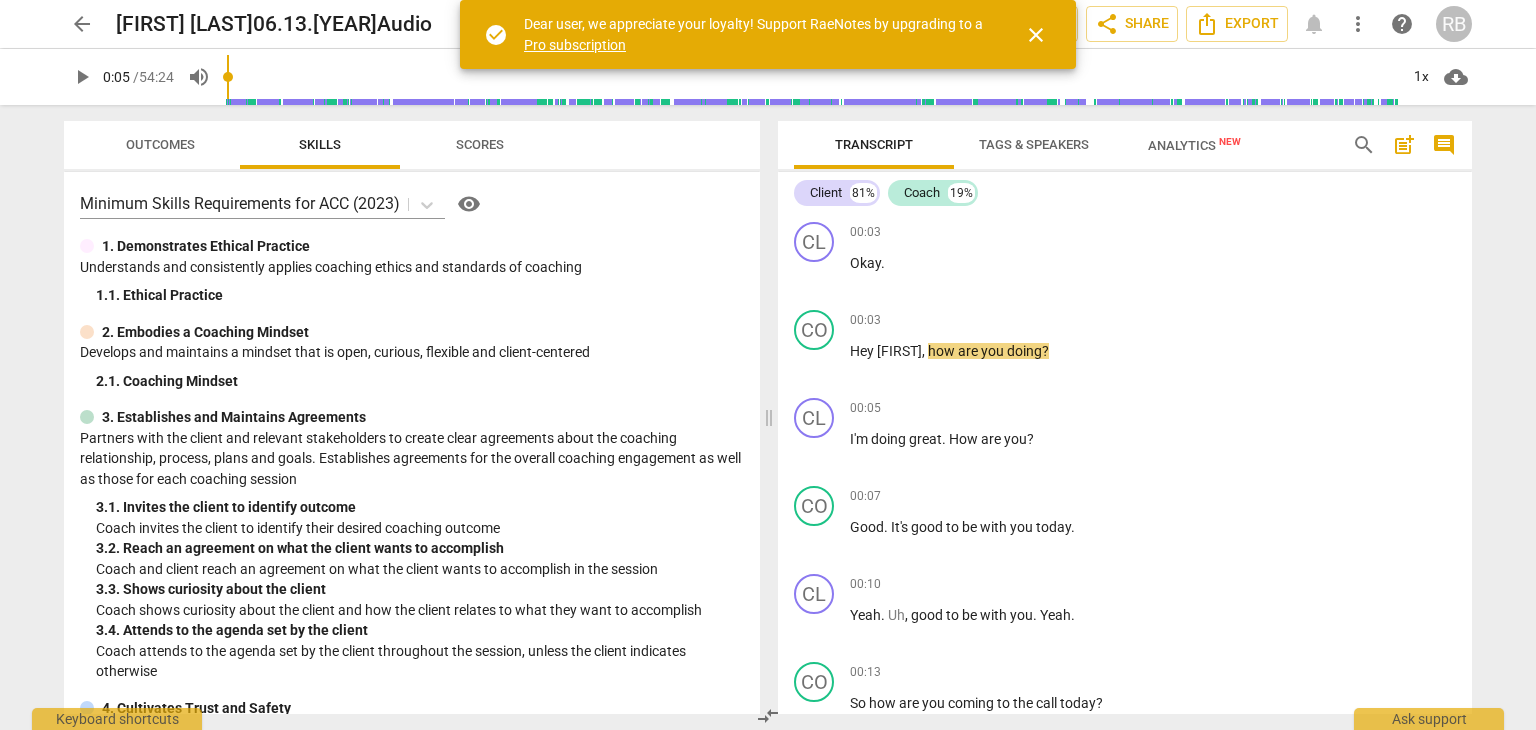 type on "5" 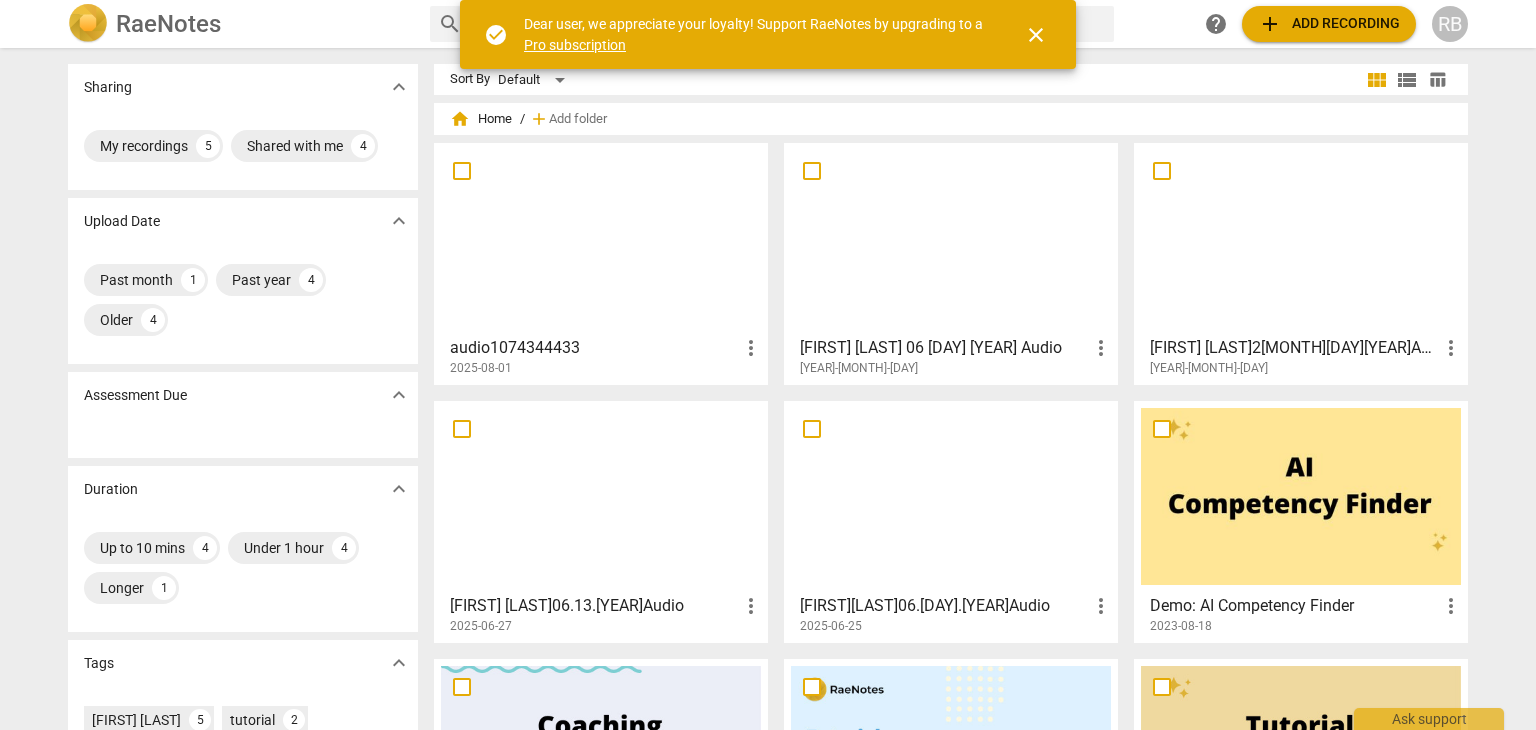 click at bounding box center [1301, 238] 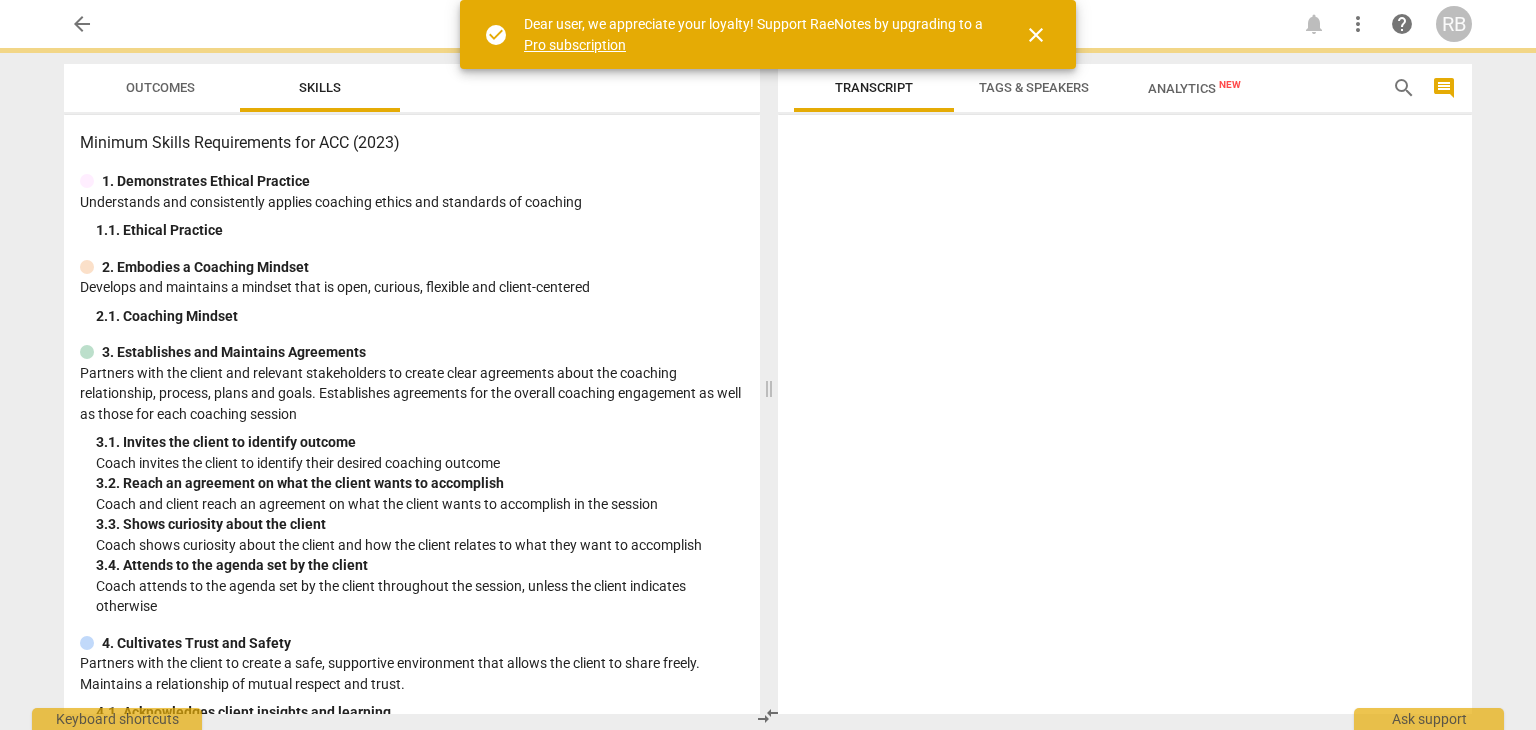click at bounding box center [1125, 418] 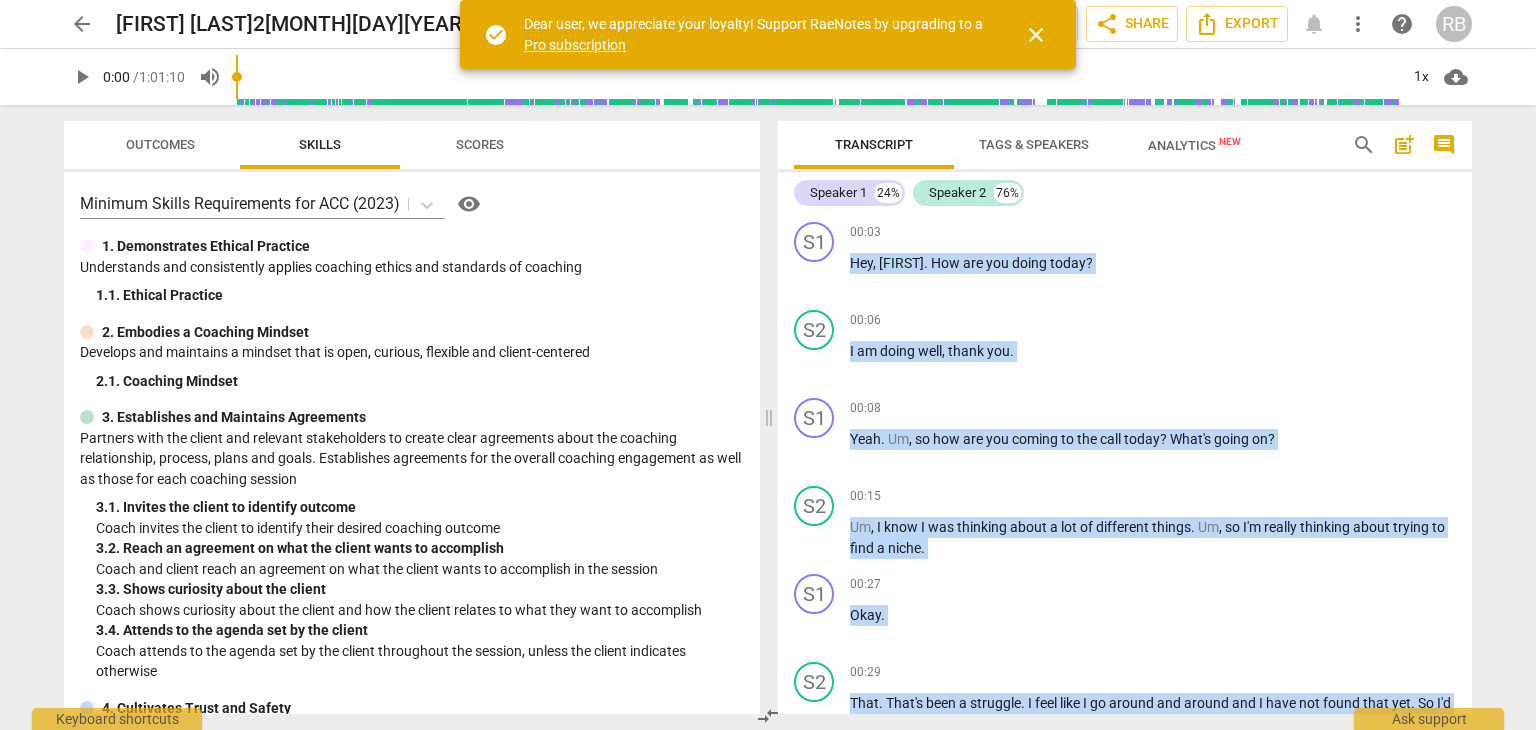 click on "play_arrow" at bounding box center (82, 77) 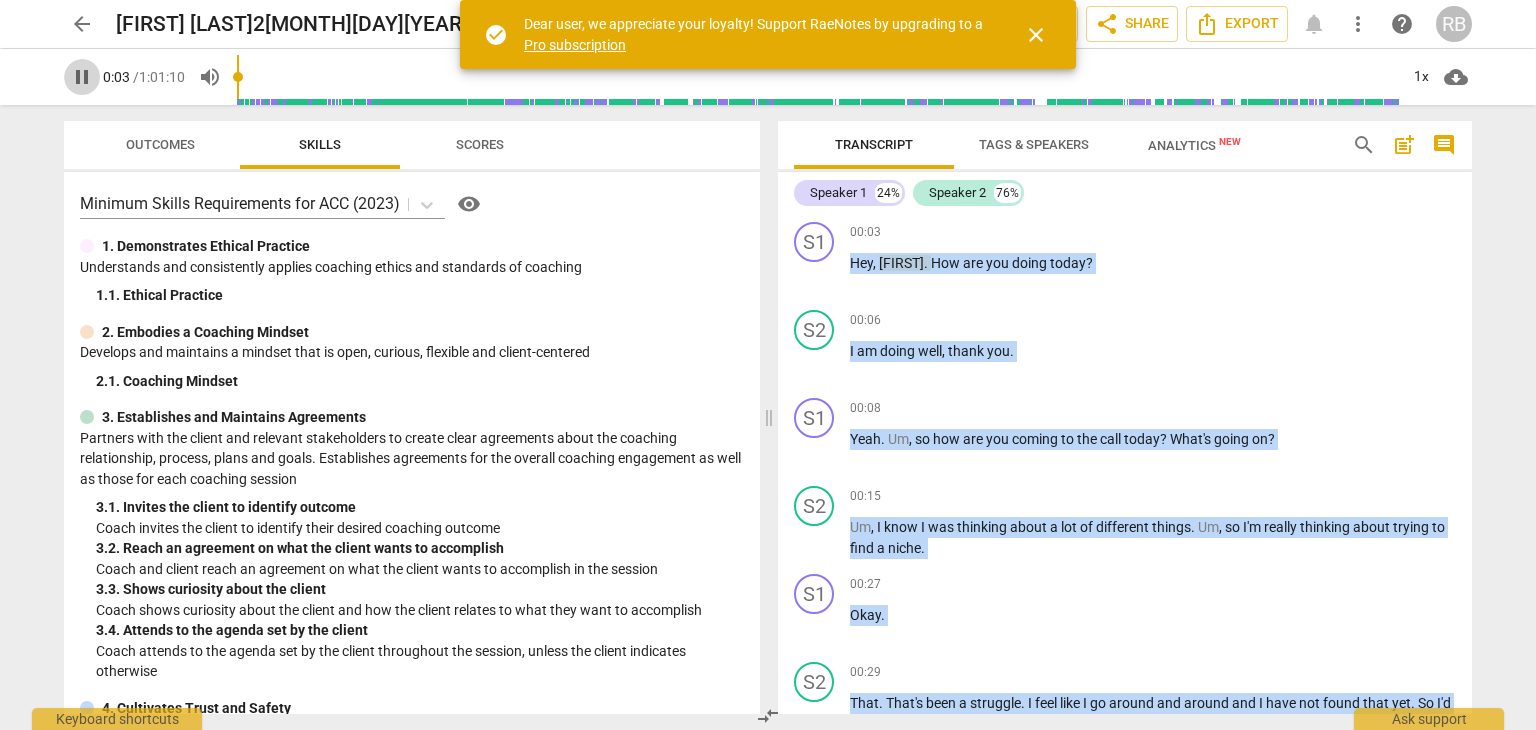 click on "pause" at bounding box center (82, 77) 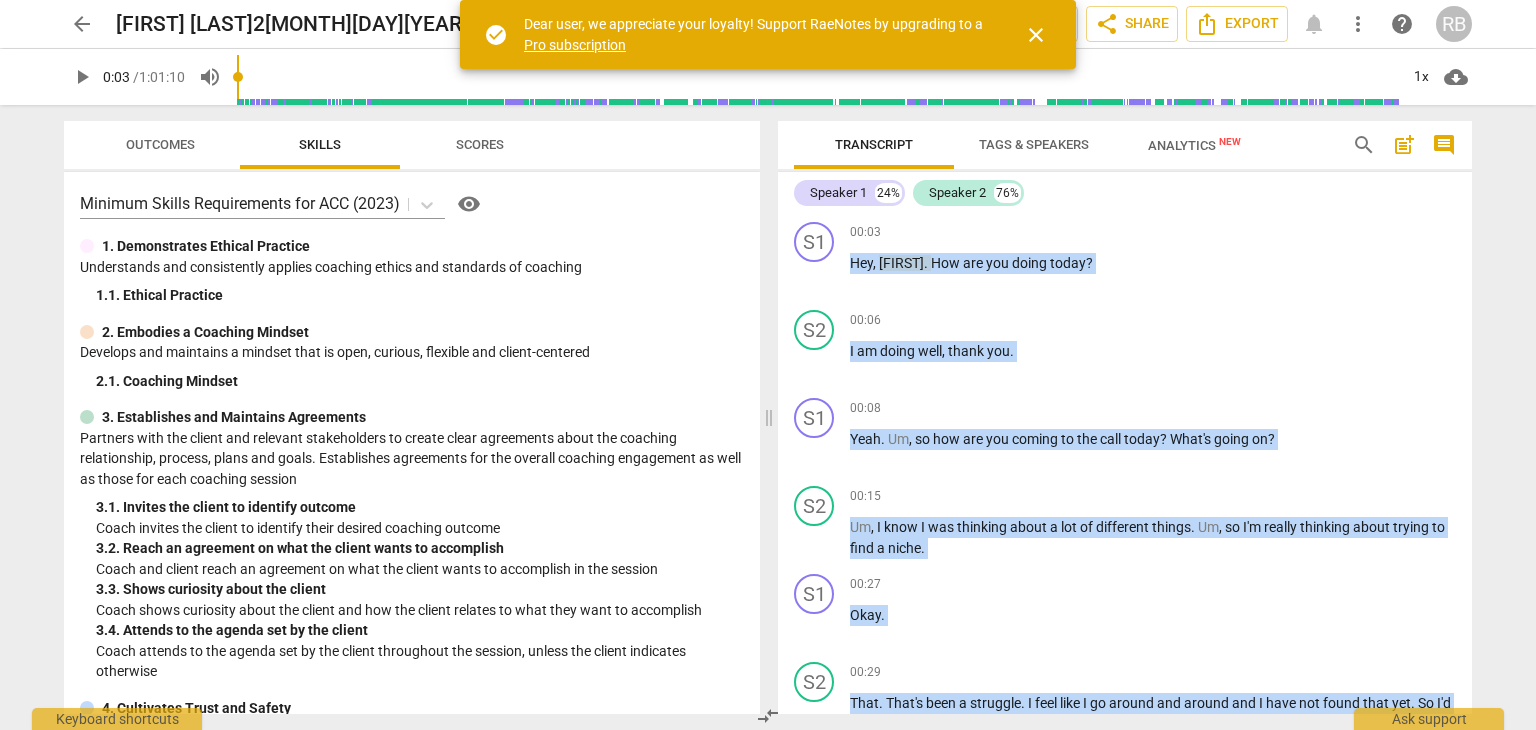 type on "4" 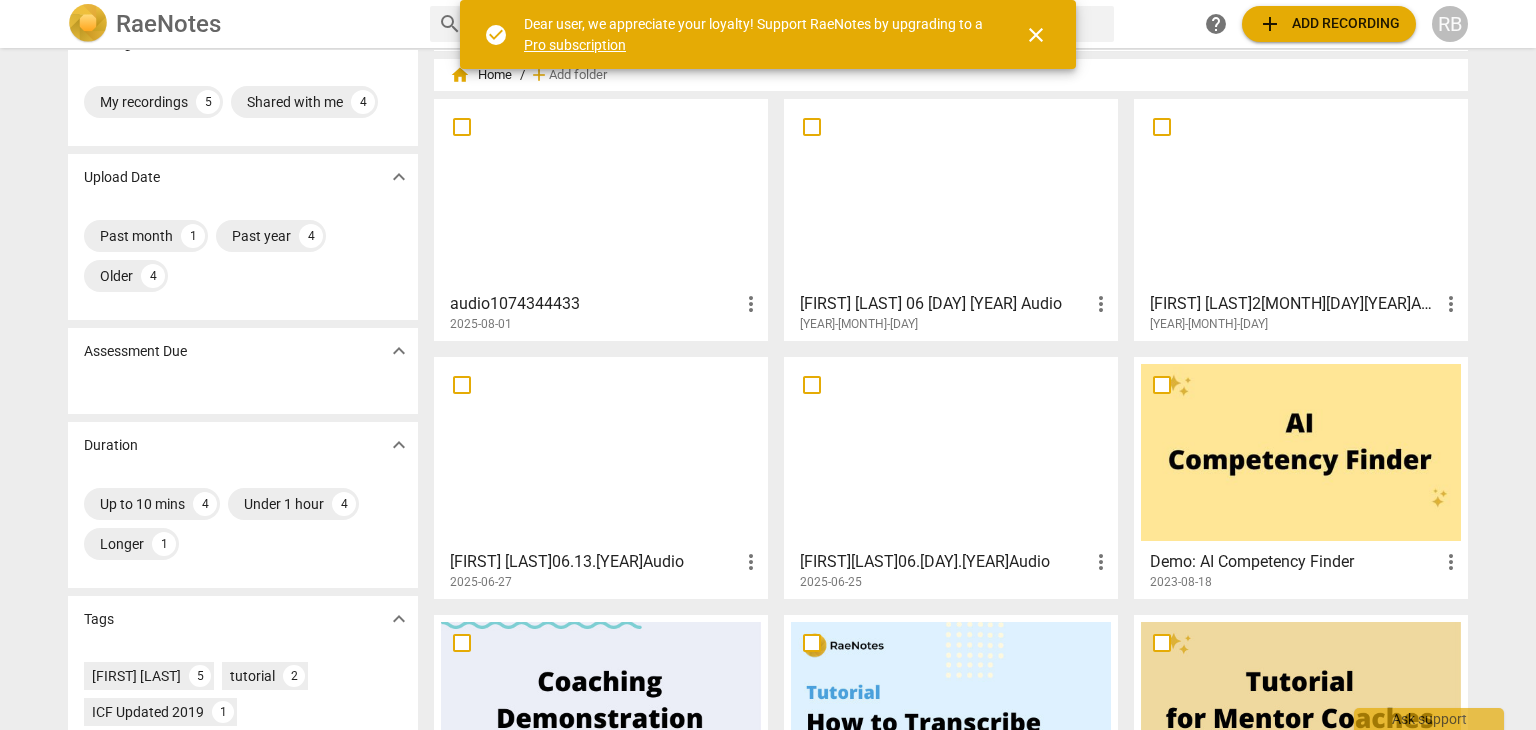 scroll, scrollTop: 0, scrollLeft: 0, axis: both 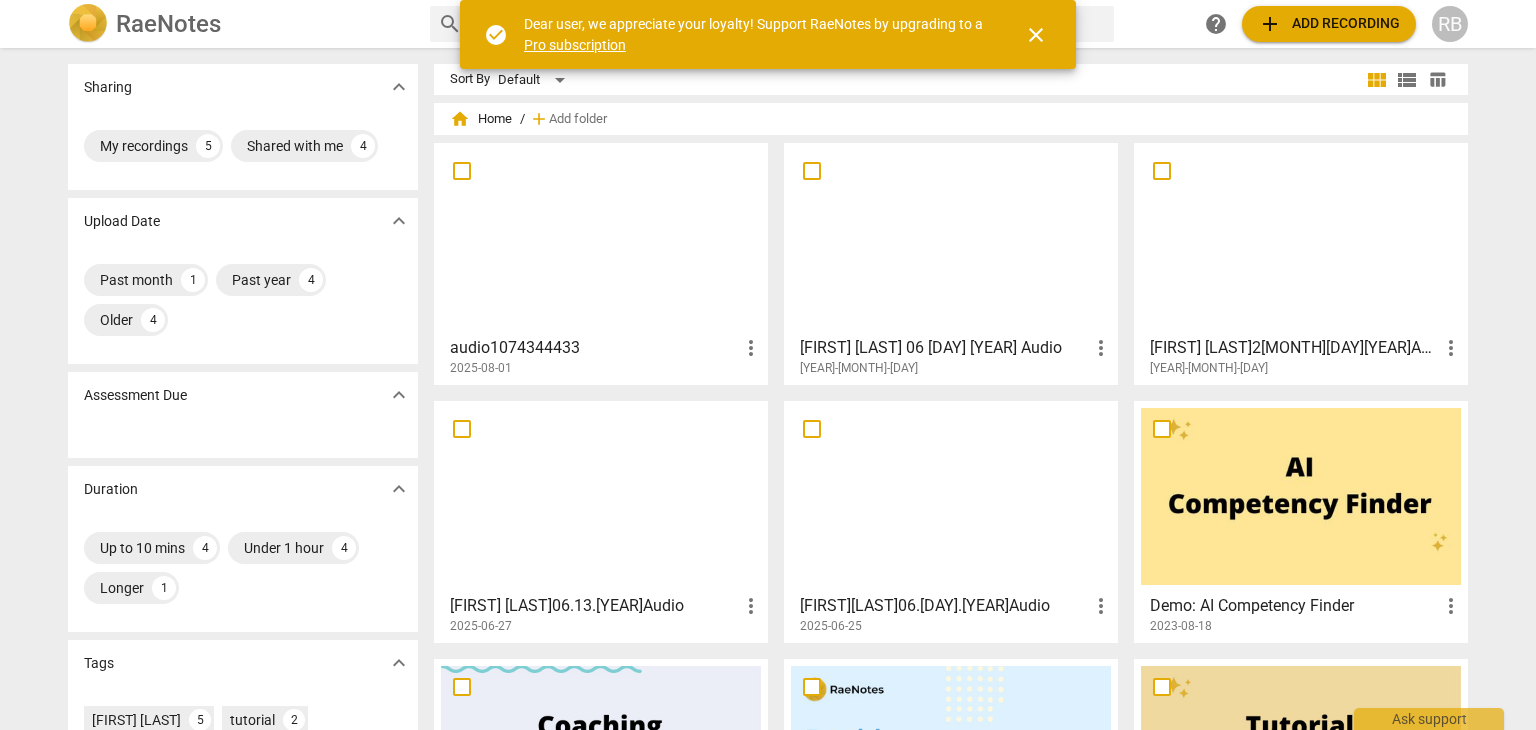 click at bounding box center [601, 238] 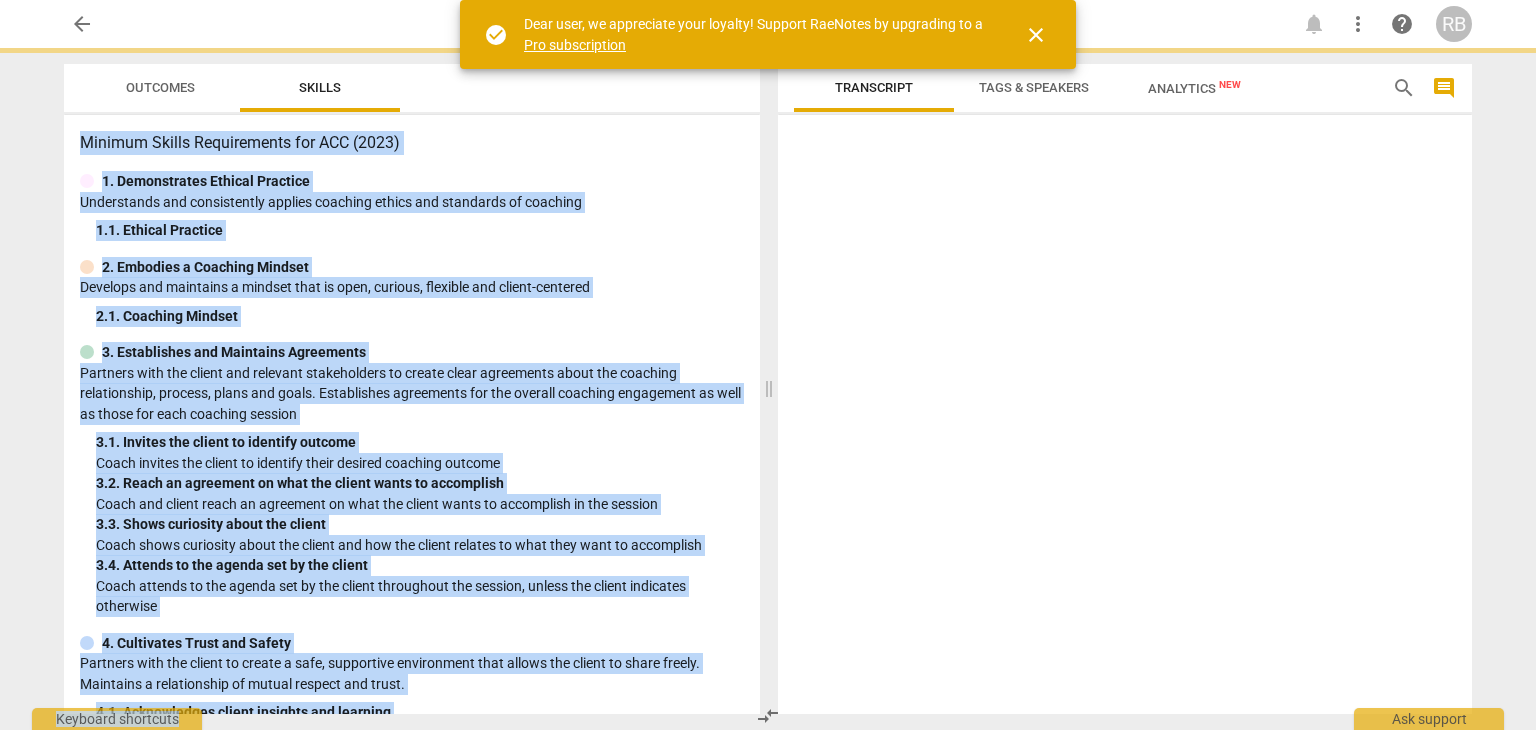 click on "Develops and maintains a mindset that is open, curious, flexible and client-centered" at bounding box center (412, 287) 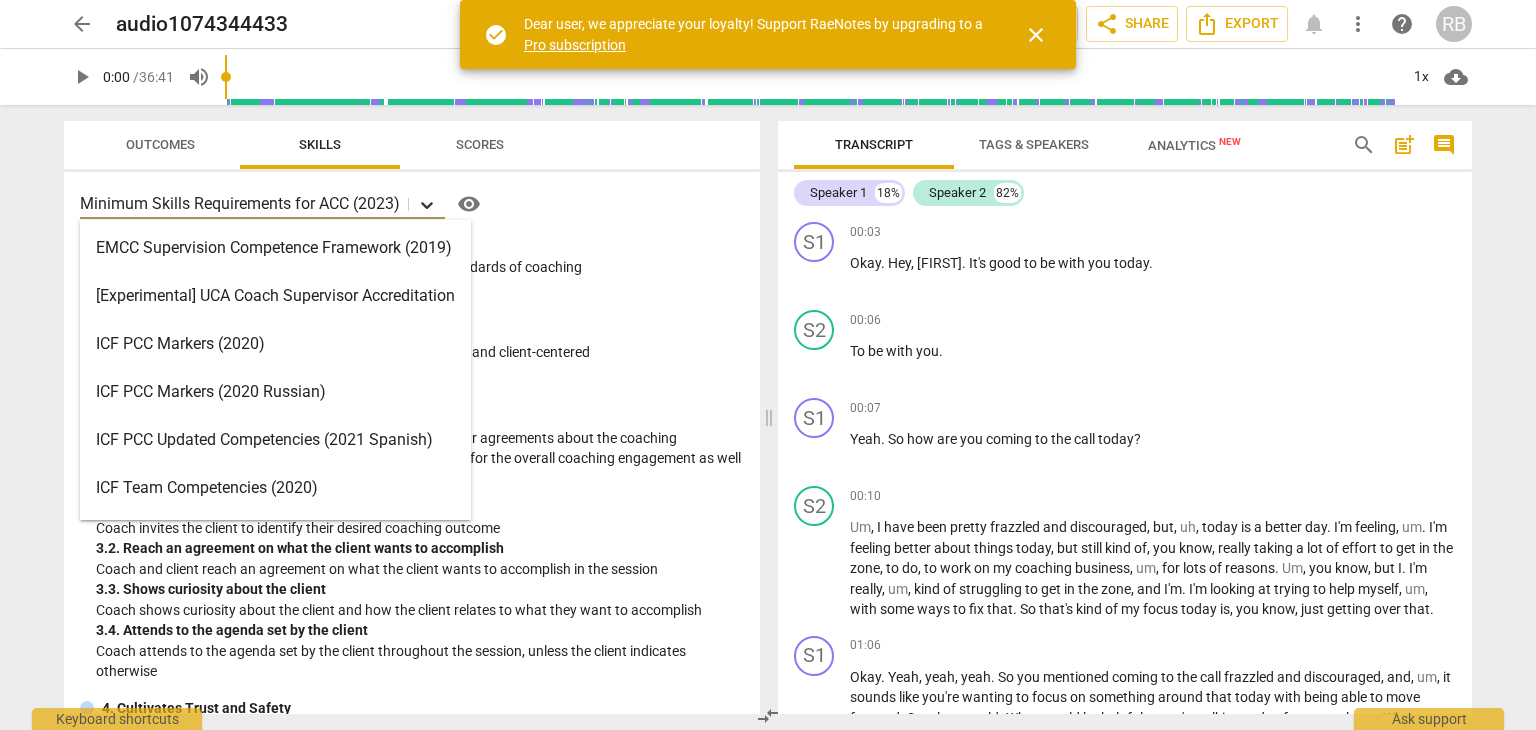 click 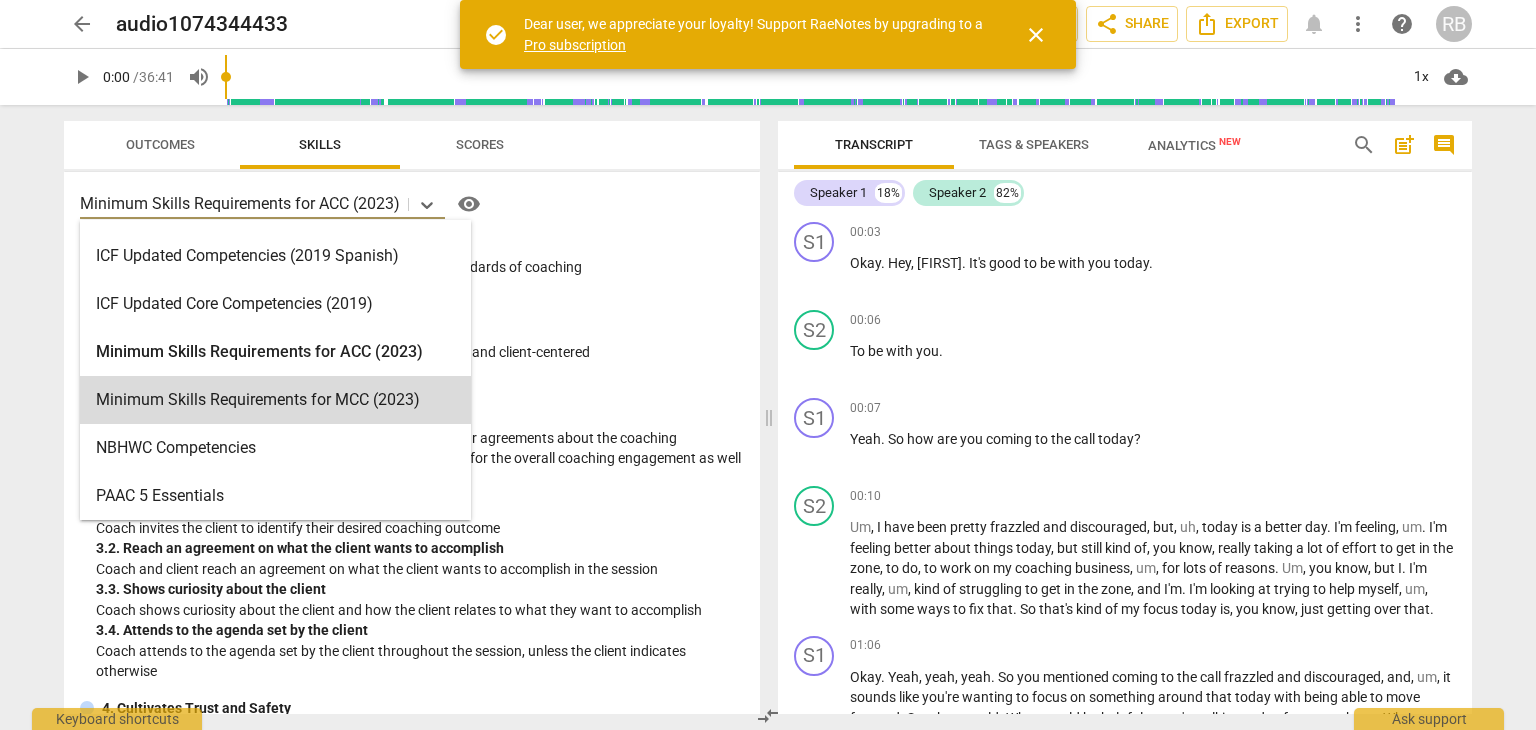 scroll, scrollTop: 0, scrollLeft: 0, axis: both 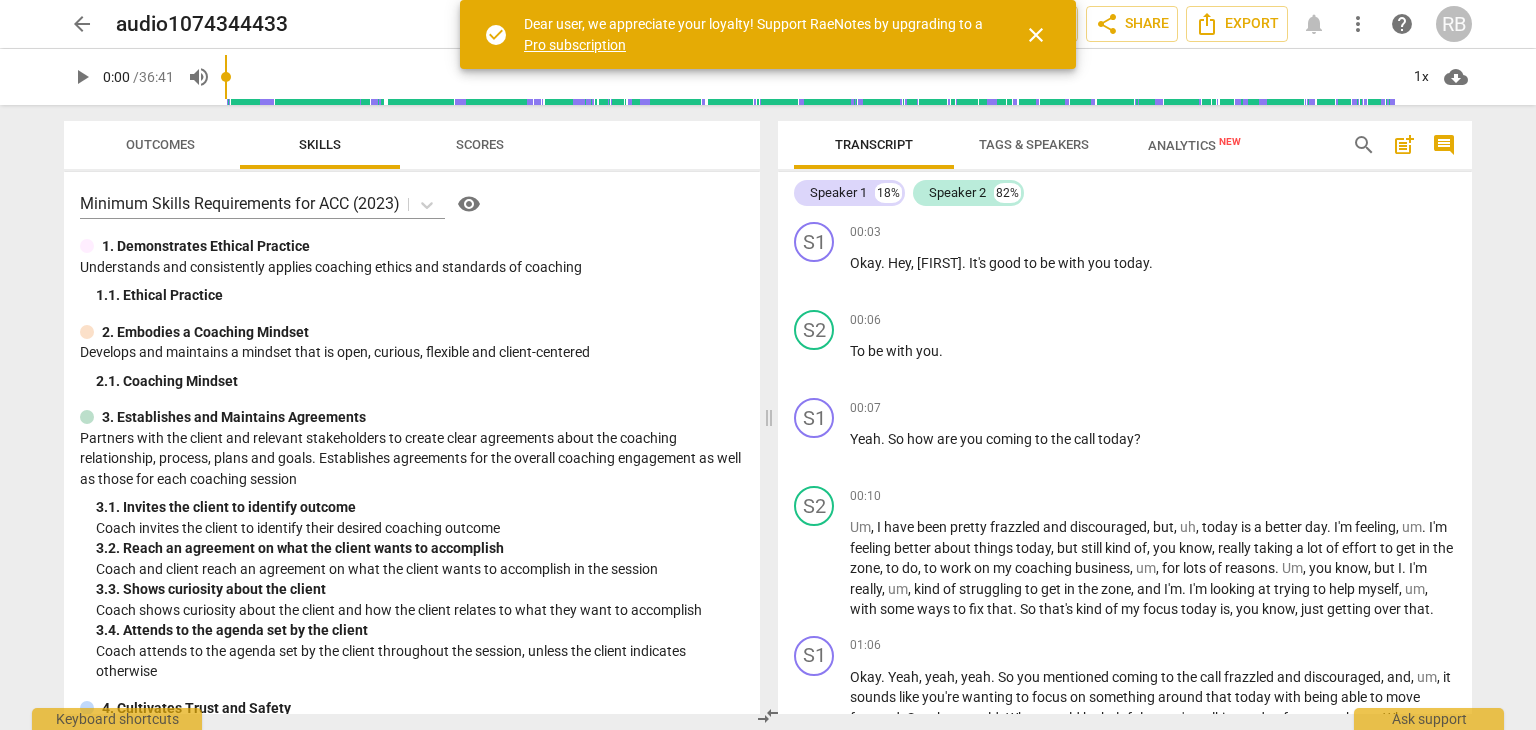 click on "Minimum Skills Requirements for ACC (2023) visibility" at bounding box center [412, 204] 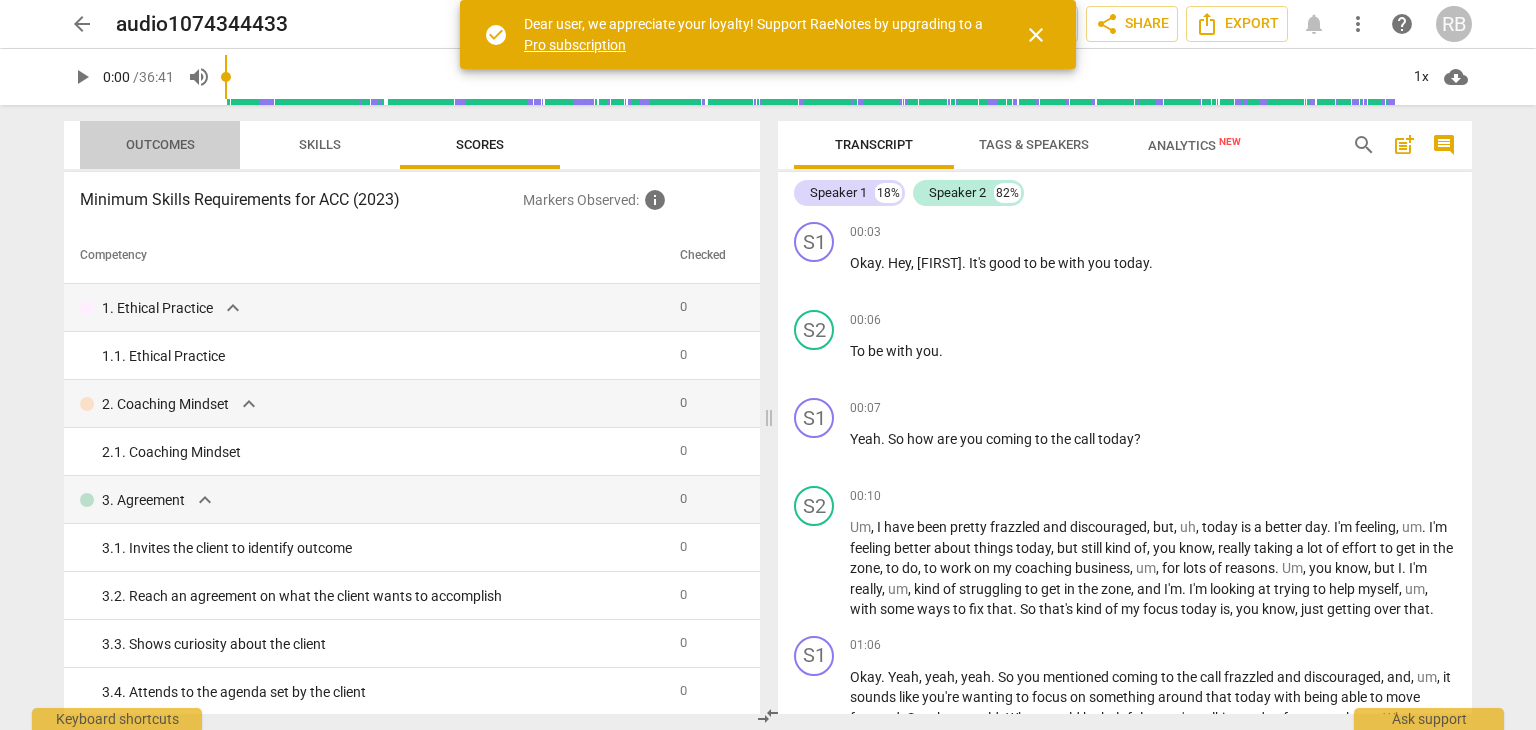 click on "Outcomes" at bounding box center [160, 144] 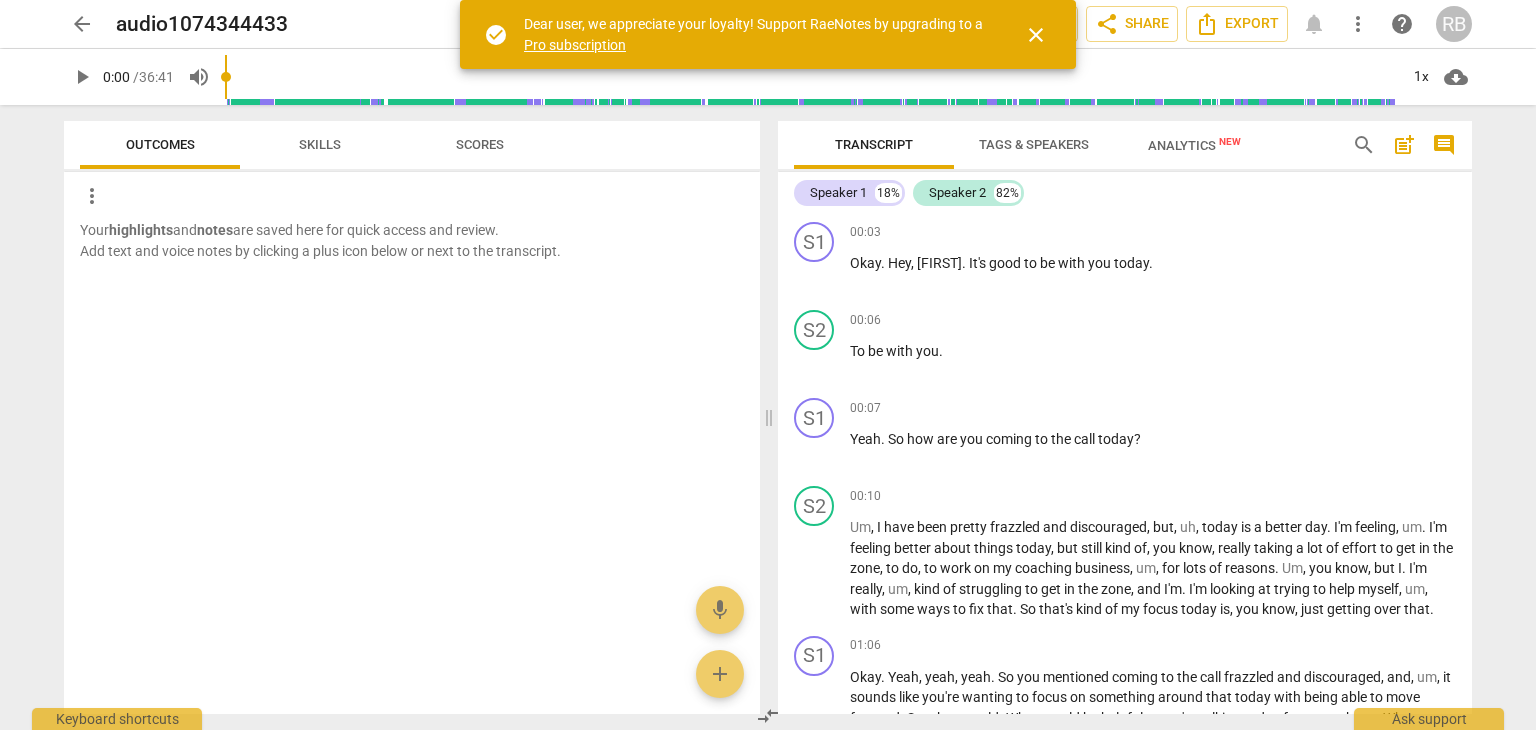 click on "Skills" at bounding box center [320, 144] 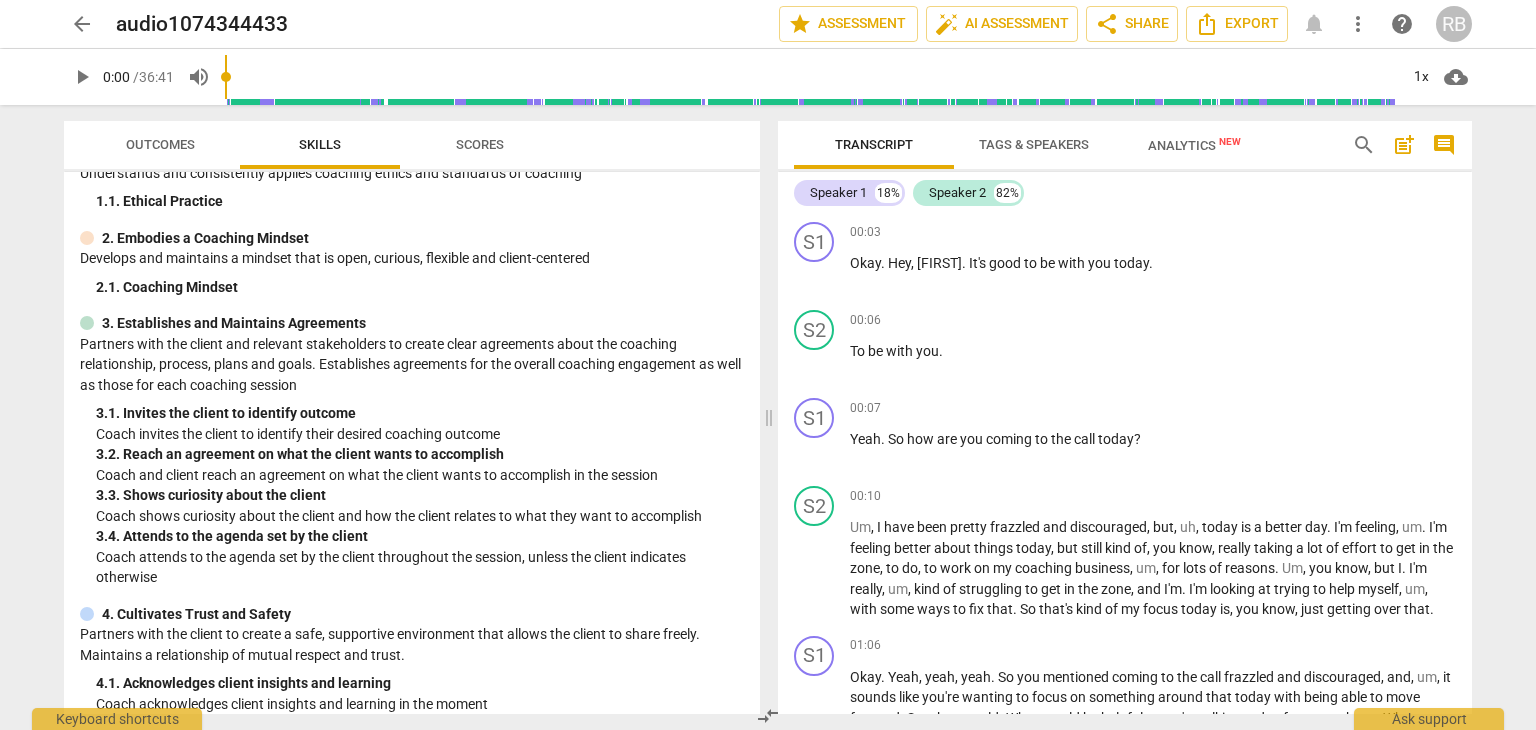 scroll, scrollTop: 0, scrollLeft: 0, axis: both 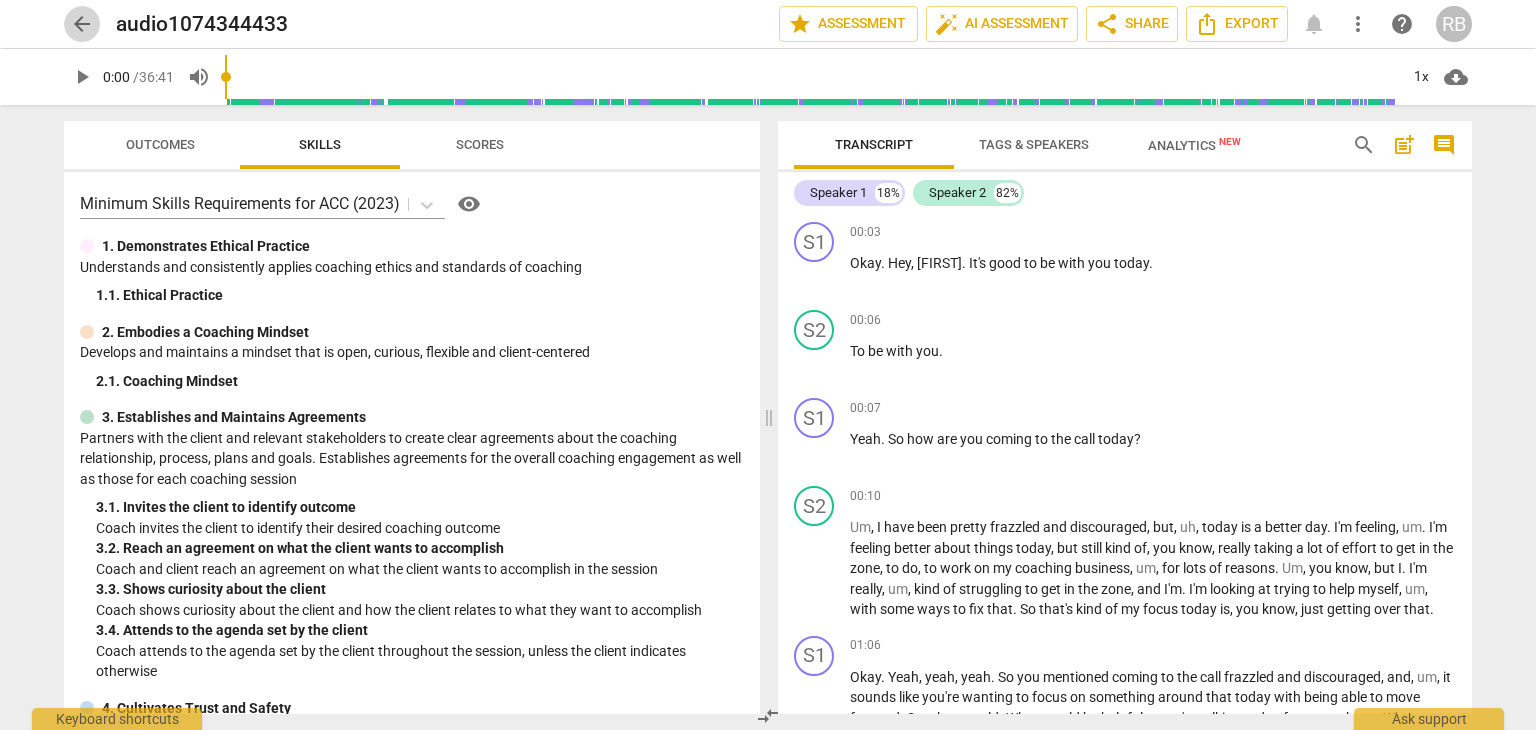 click on "arrow_back" at bounding box center (82, 24) 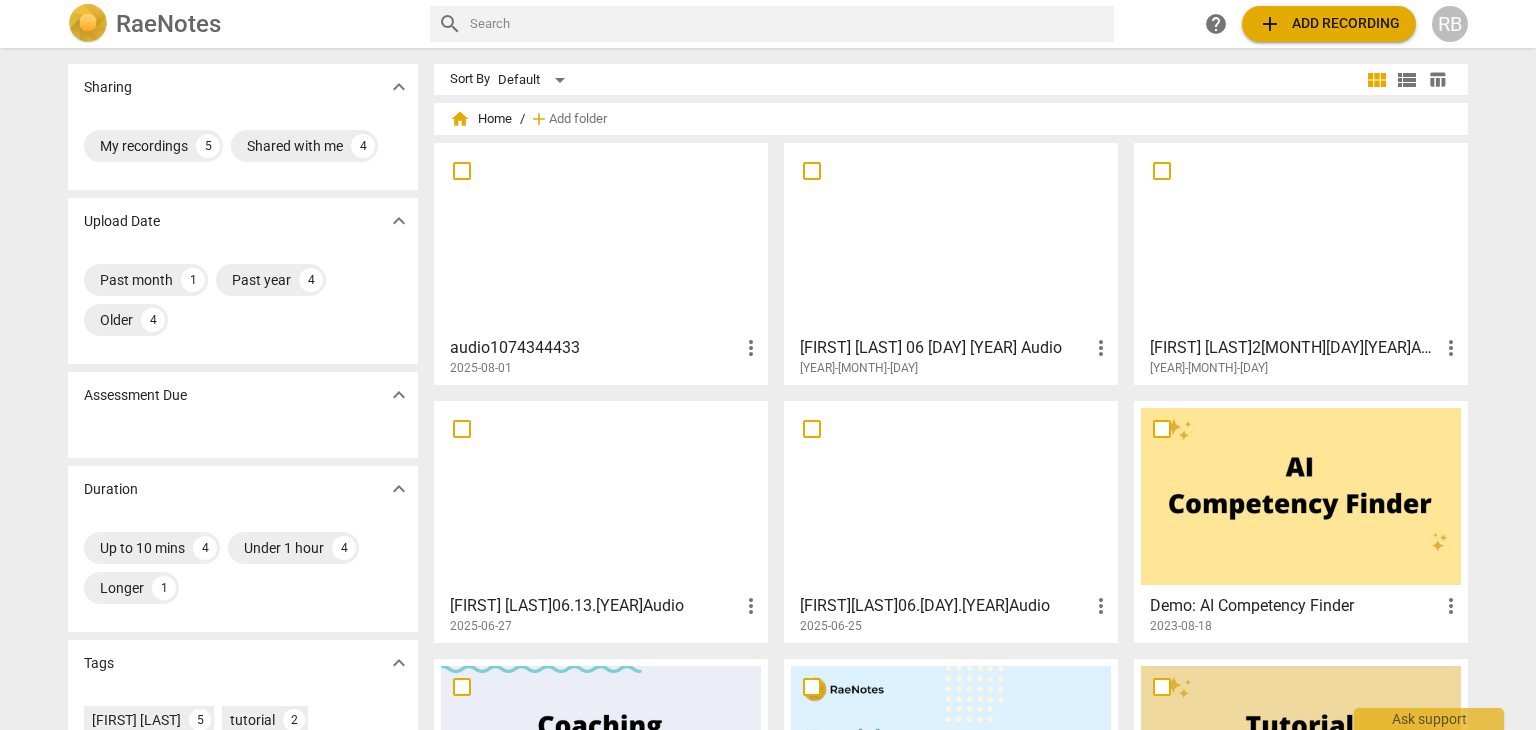 click on "more_vert" at bounding box center [751, 348] 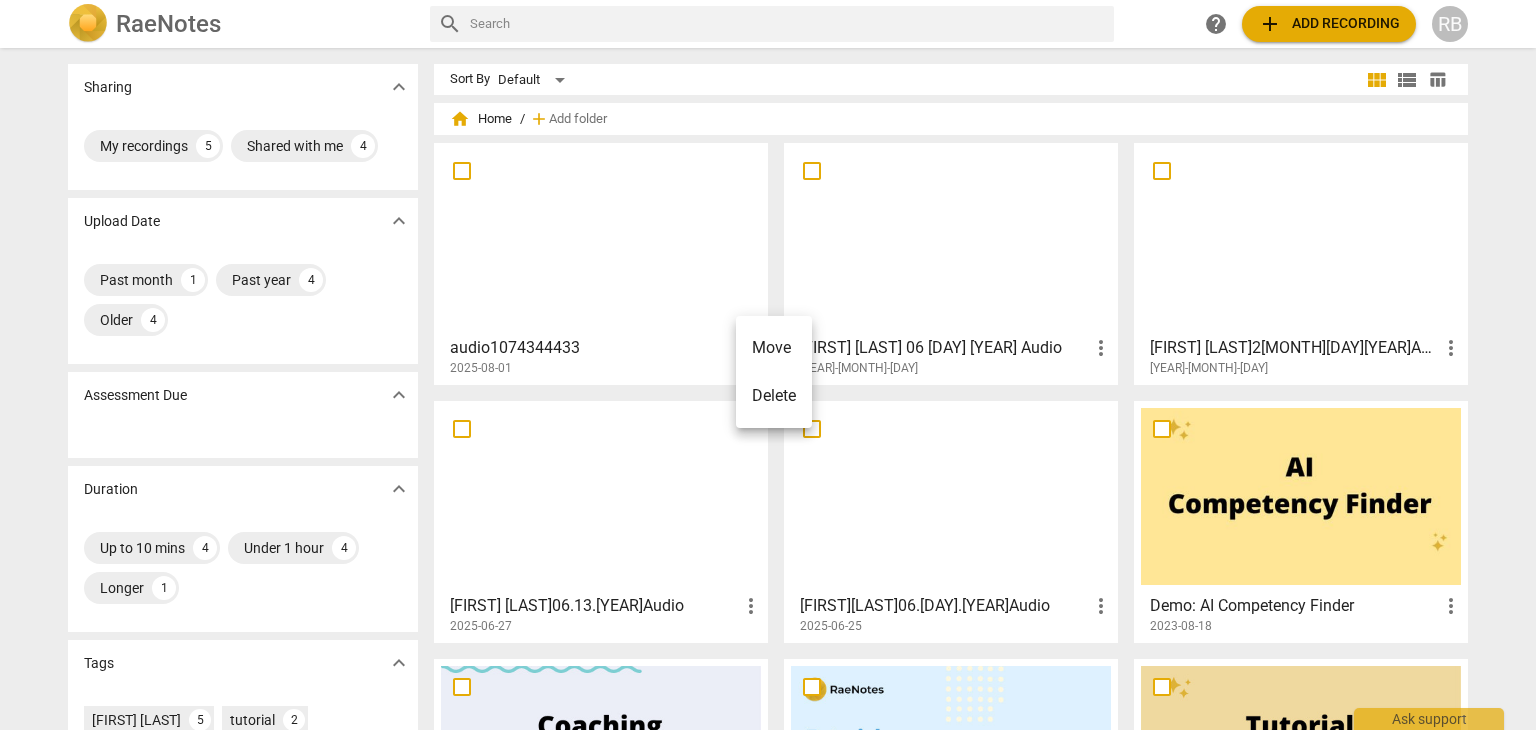 drag, startPoint x: 539, startPoint y: 169, endPoint x: 156, endPoint y: 149, distance: 383.52185 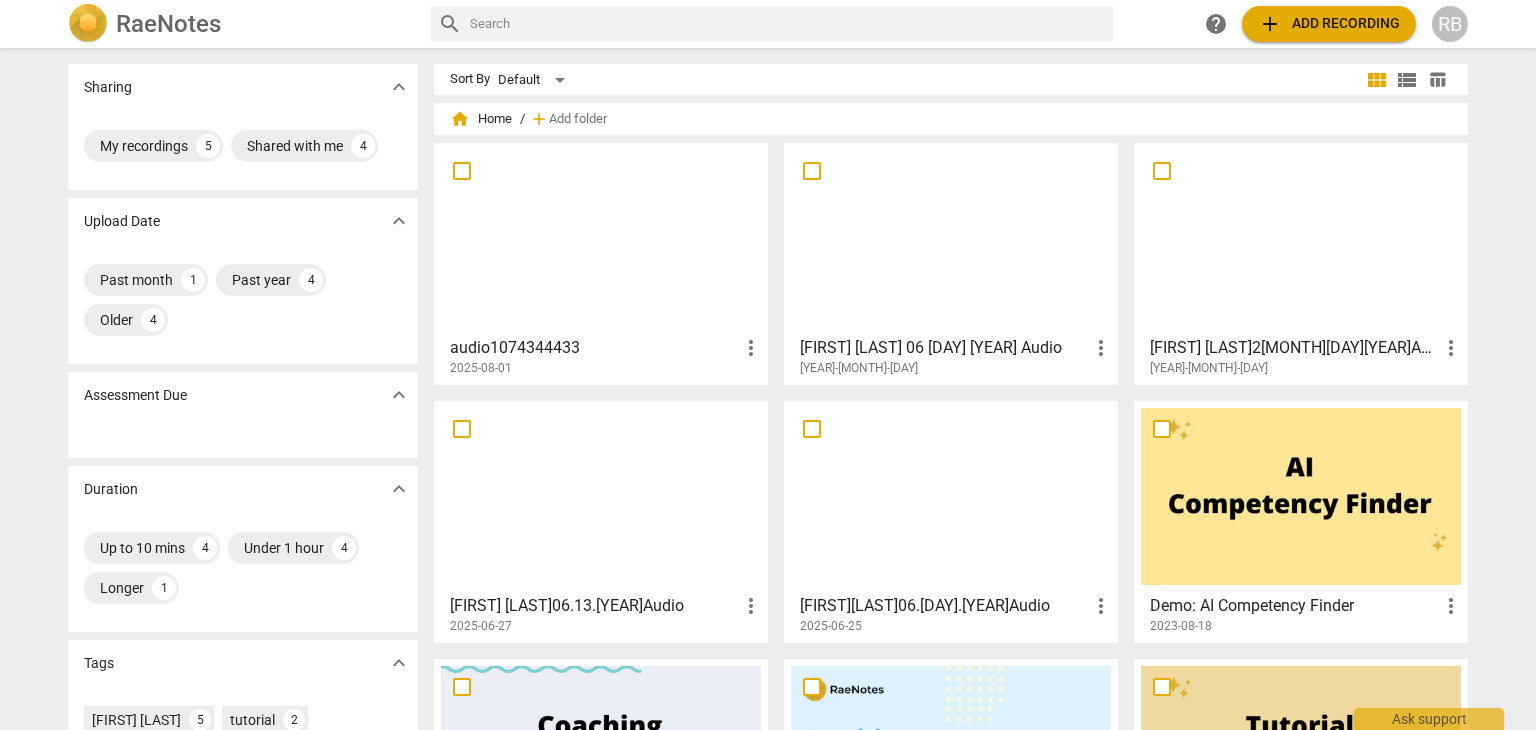 drag, startPoint x: 545, startPoint y: 169, endPoint x: 489, endPoint y: 178, distance: 56.718605 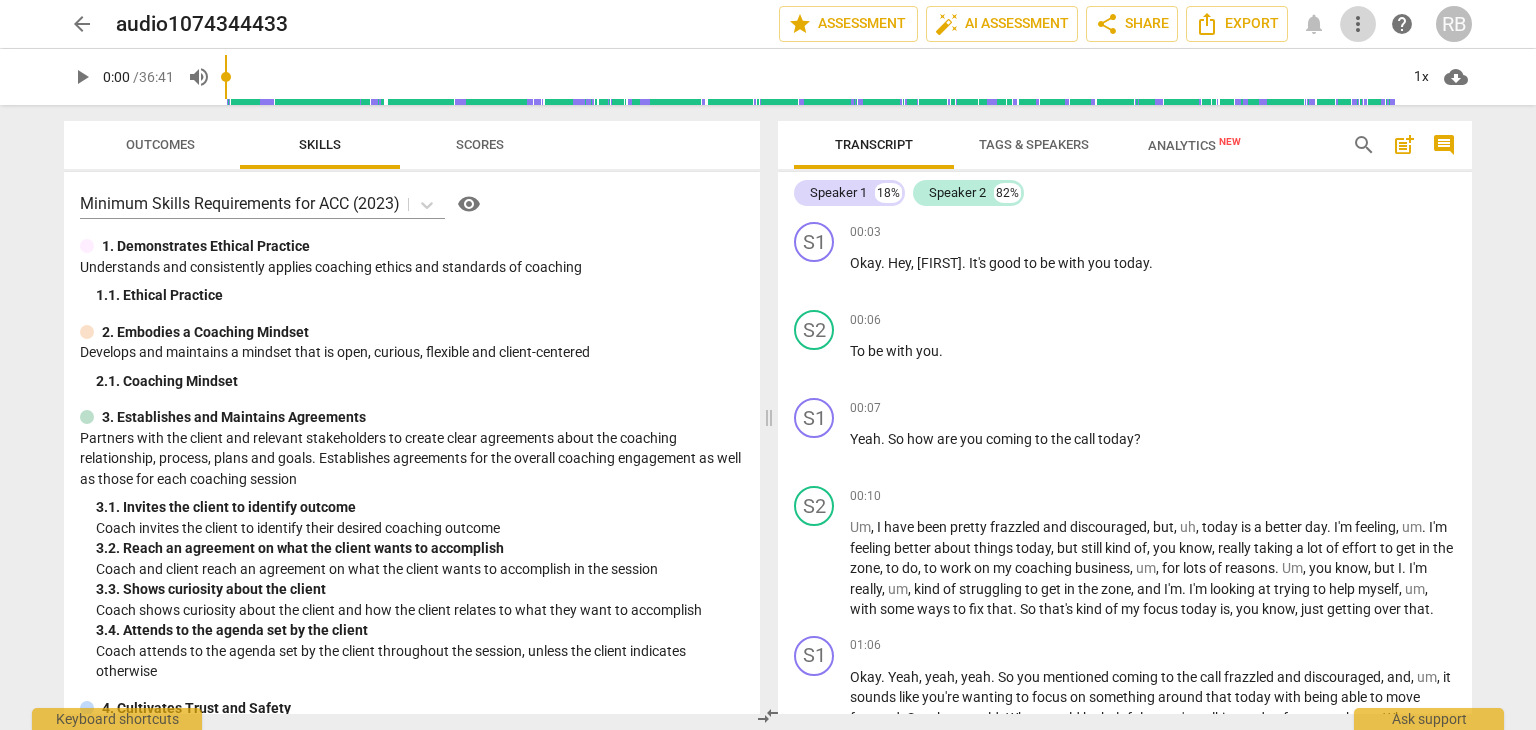 click on "more_vert" at bounding box center [1358, 24] 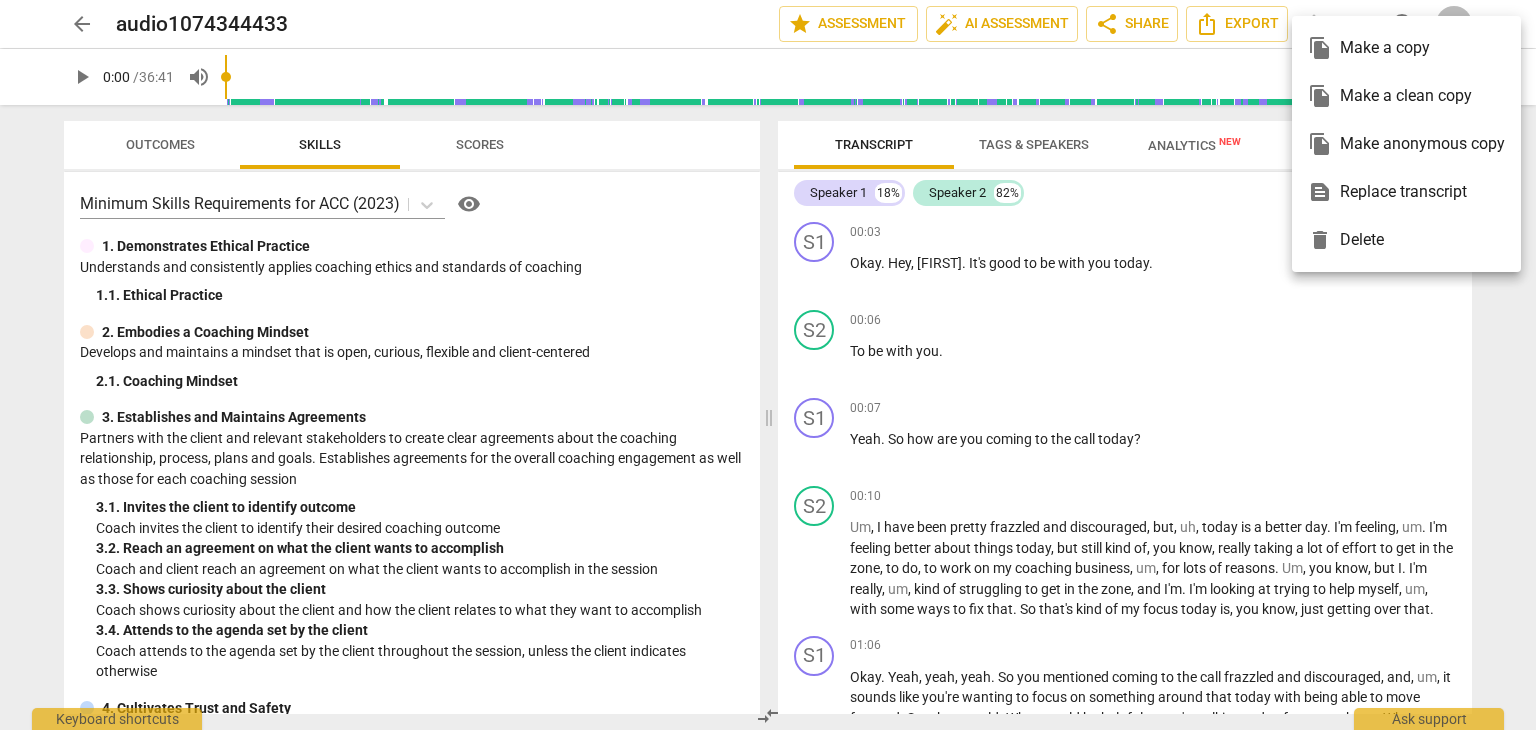 click at bounding box center [768, 365] 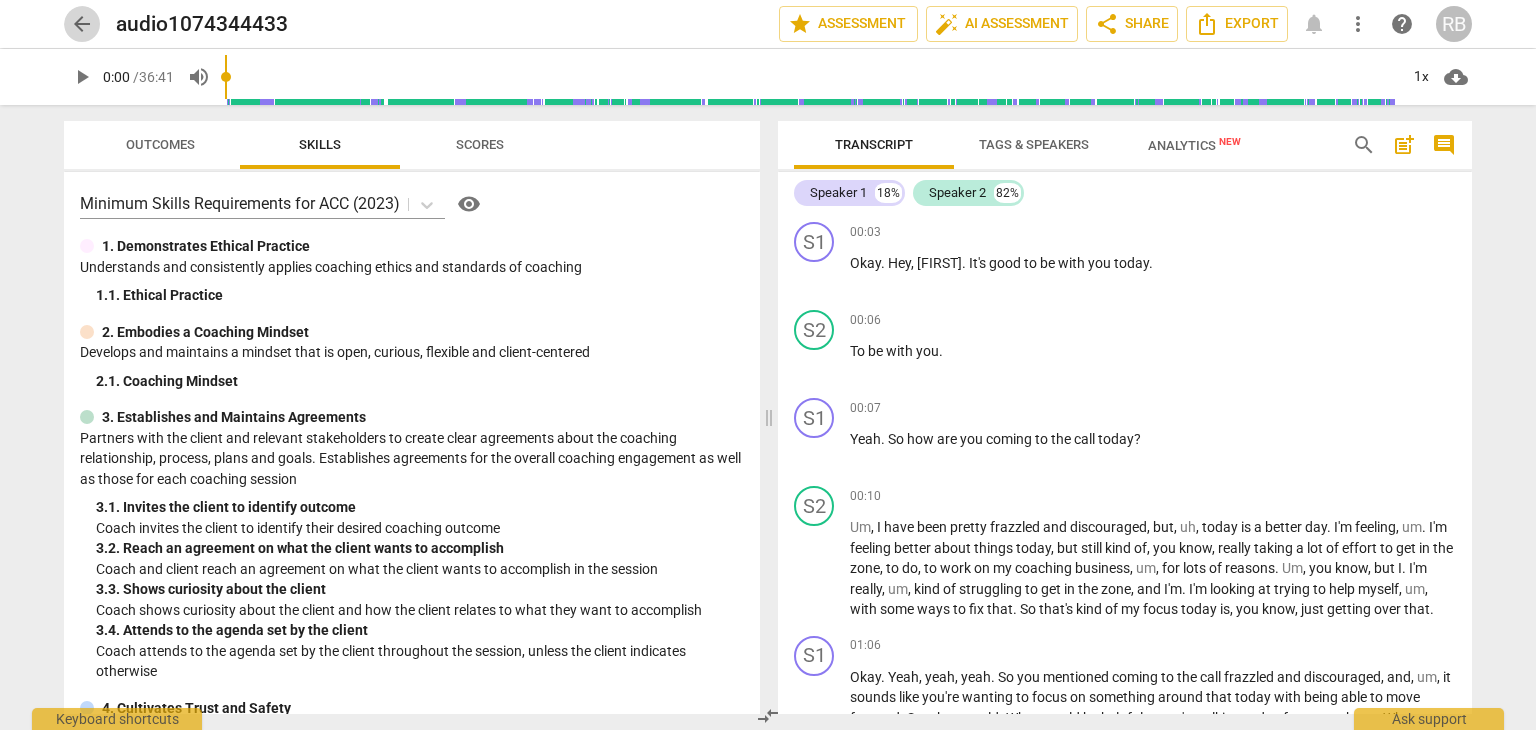 click on "arrow_back" at bounding box center [82, 24] 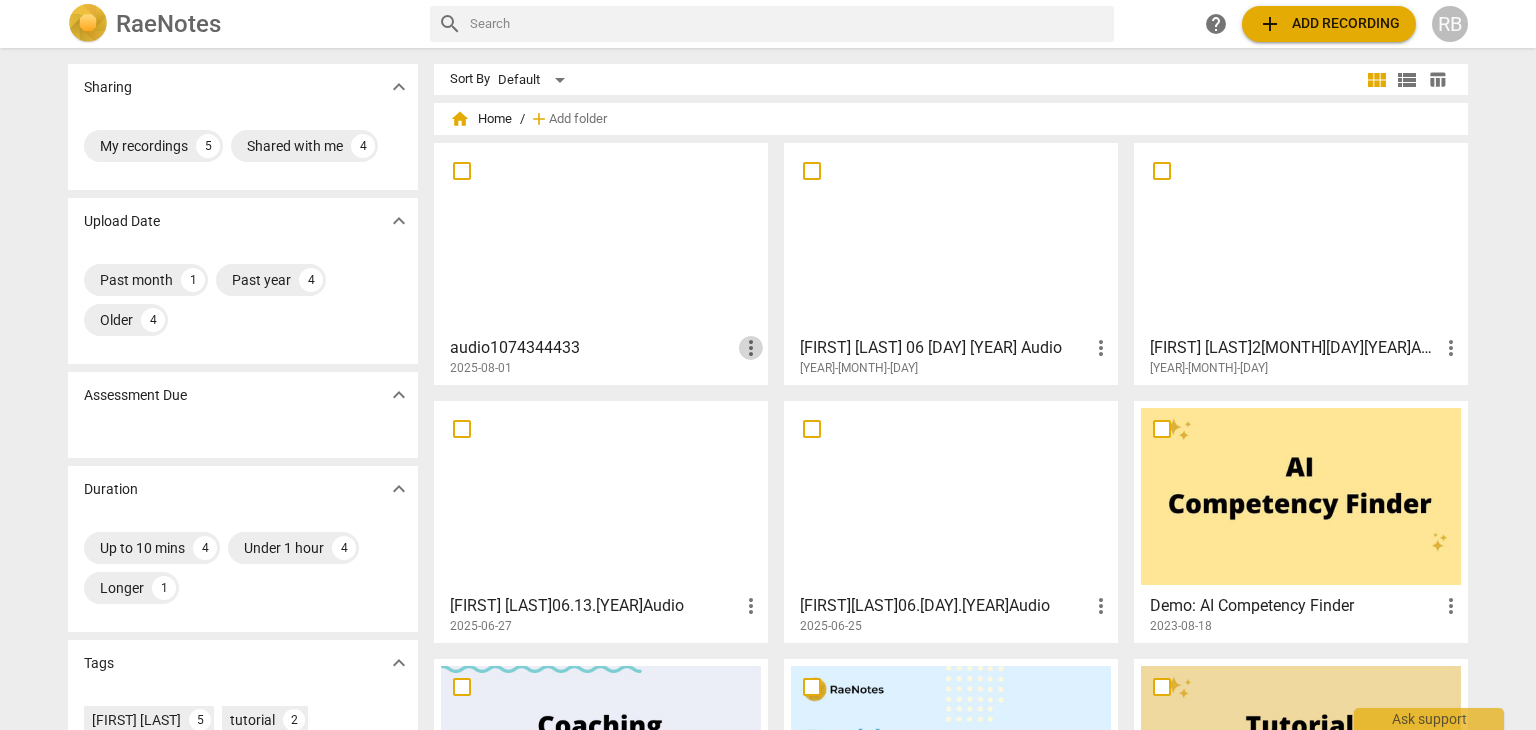 click on "more_vert" at bounding box center [751, 348] 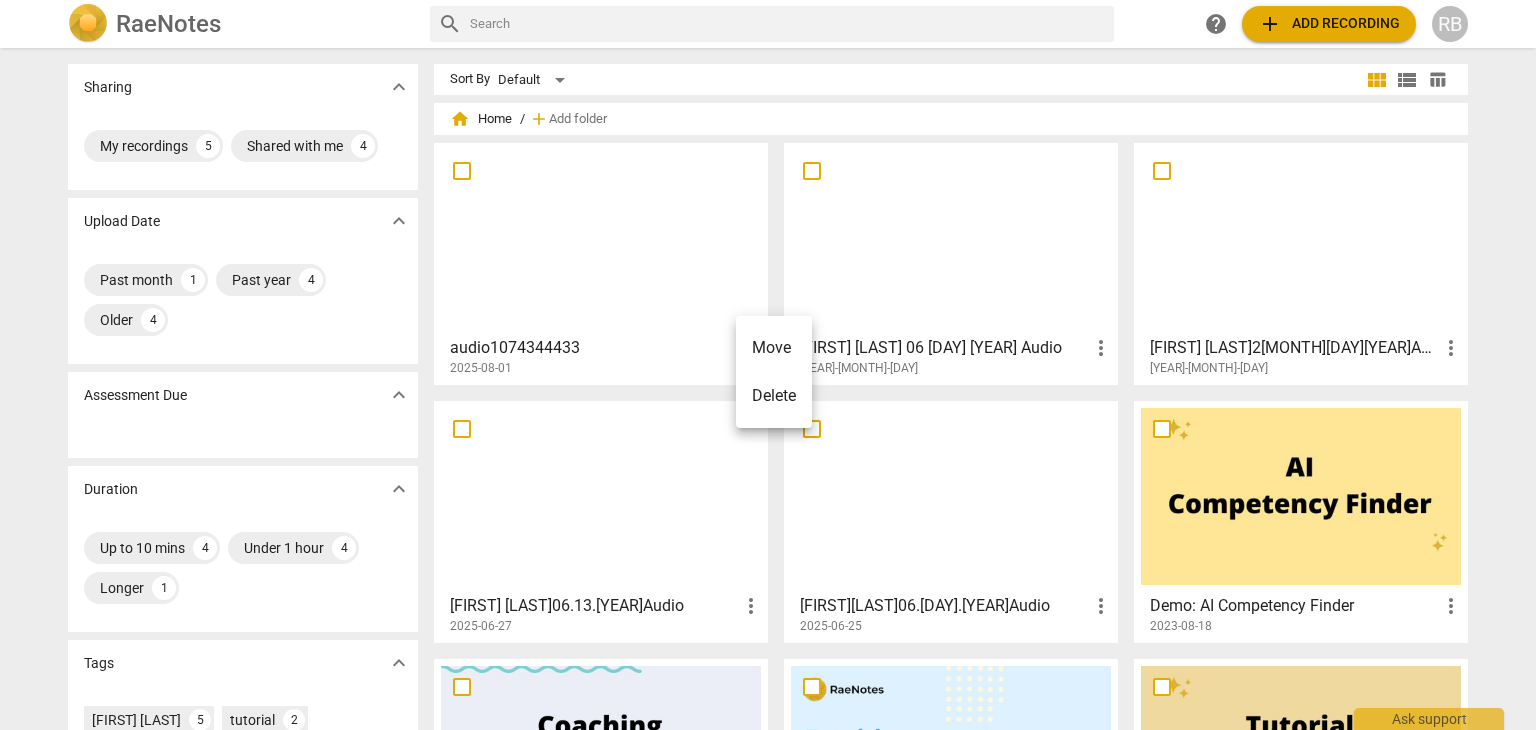click at bounding box center (768, 365) 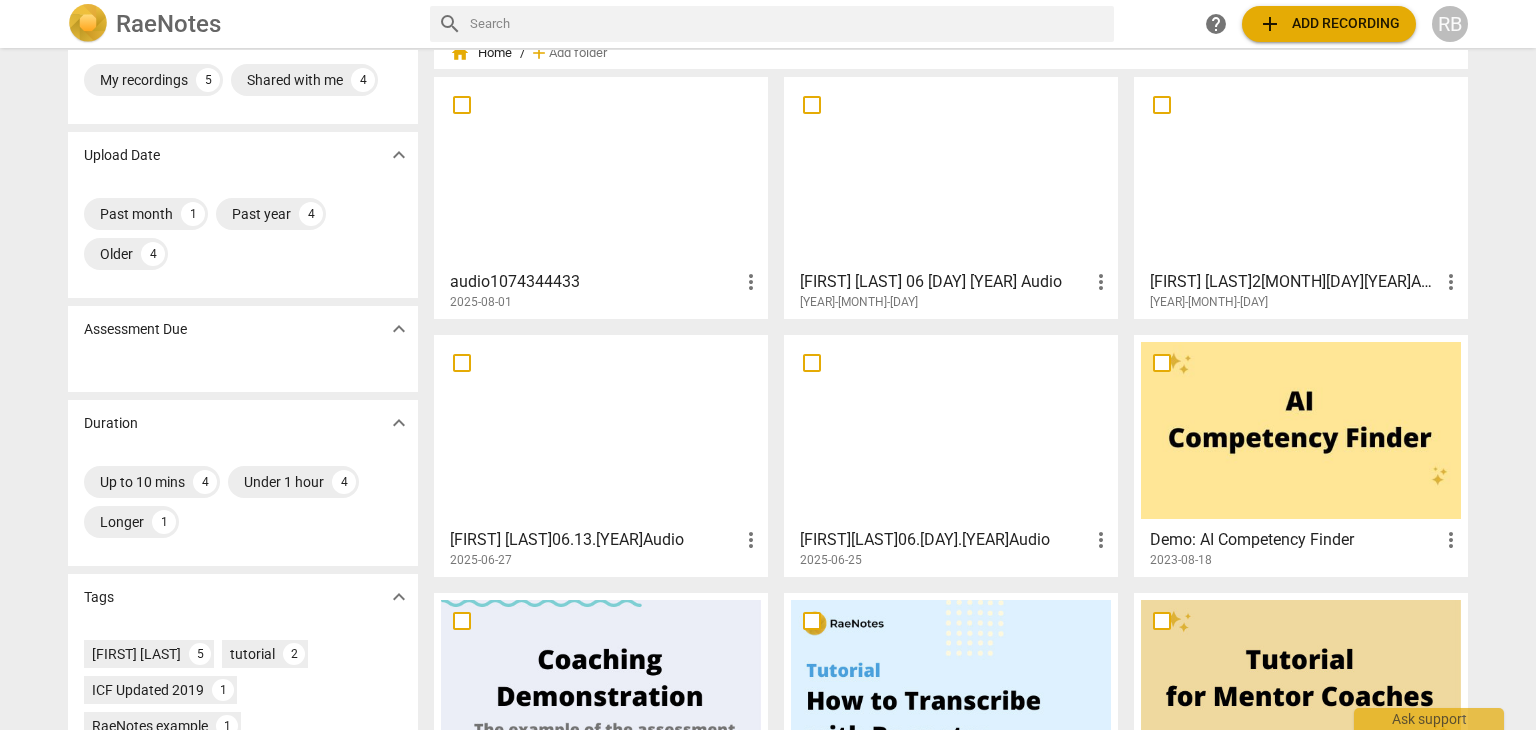 scroll, scrollTop: 100, scrollLeft: 0, axis: vertical 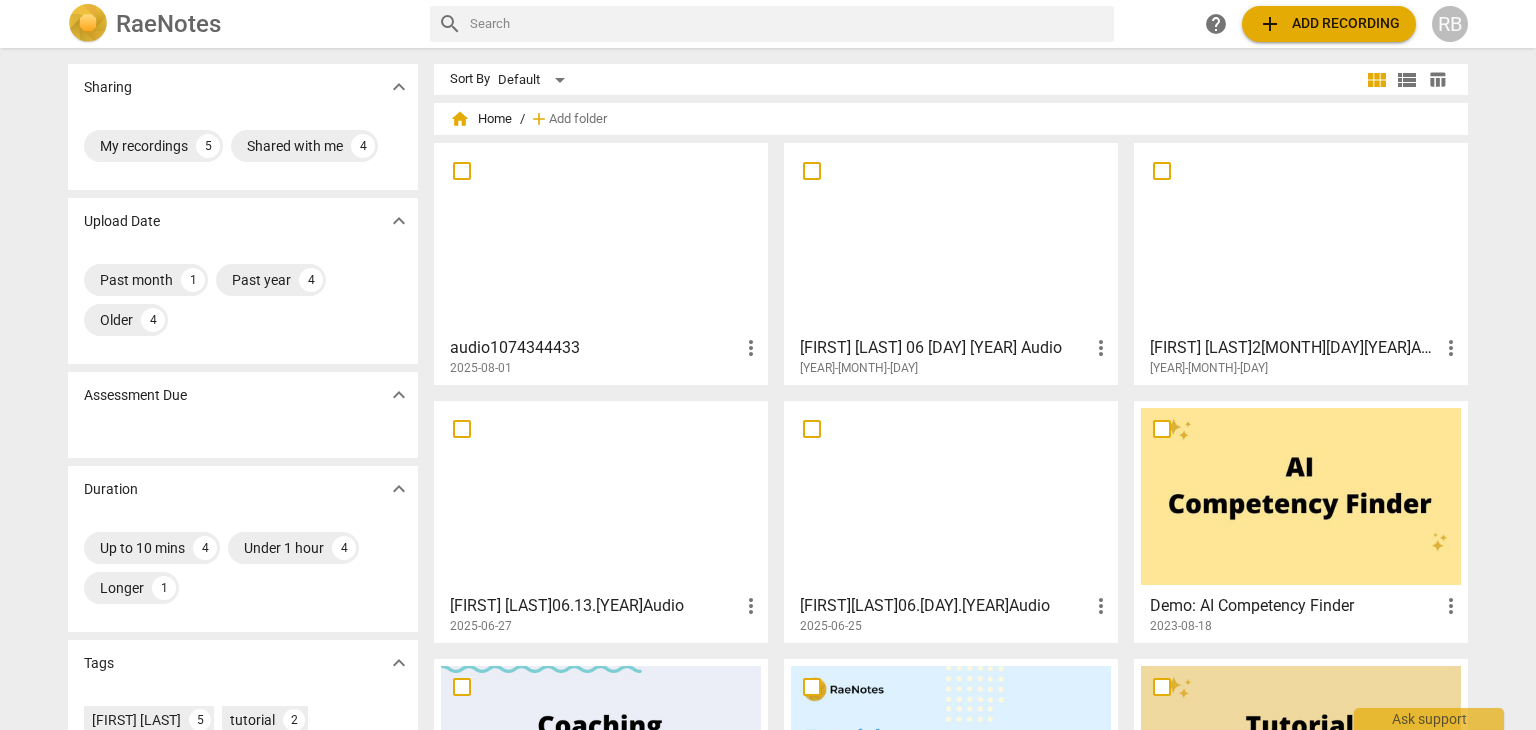 click on "RB" at bounding box center (1450, 24) 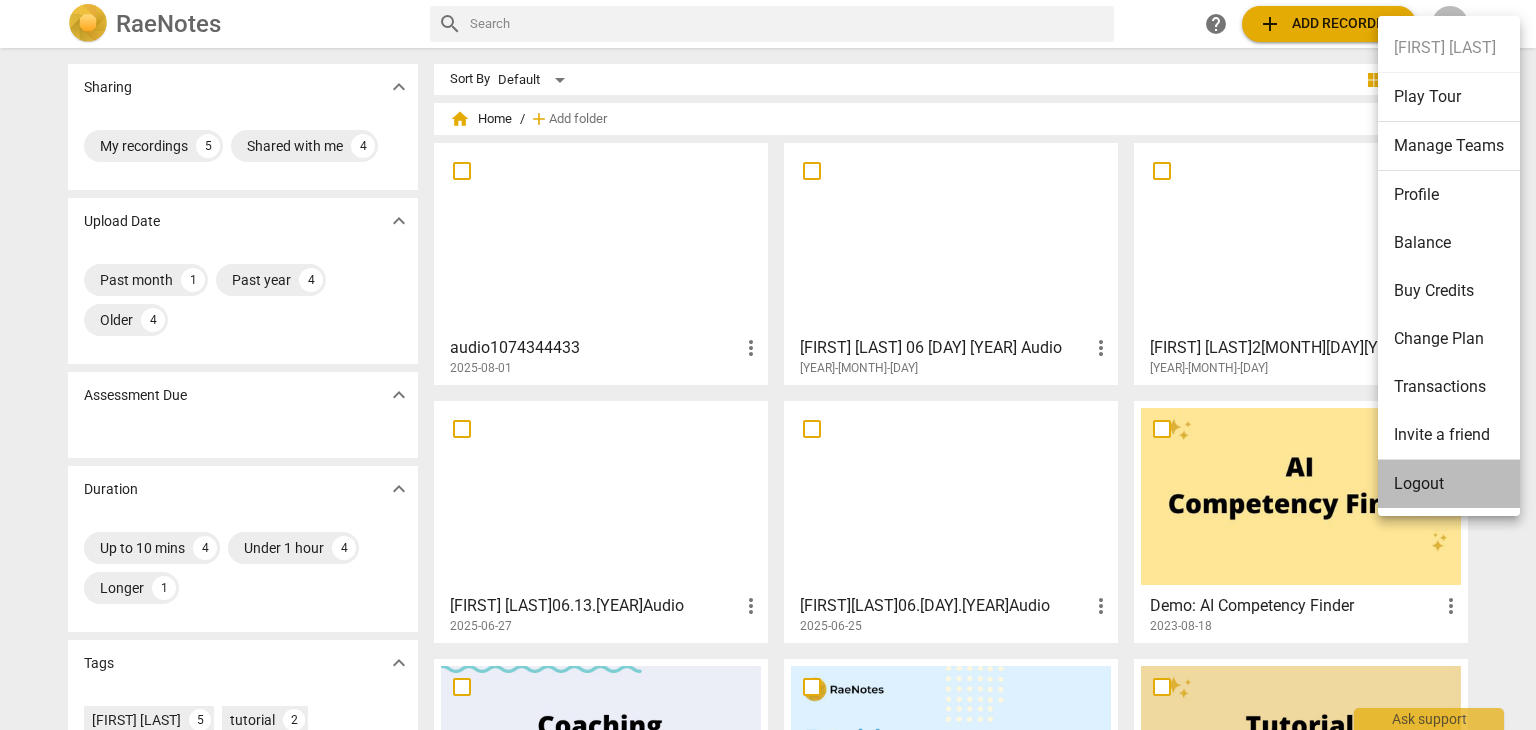 click on "Logout" at bounding box center [1449, 484] 